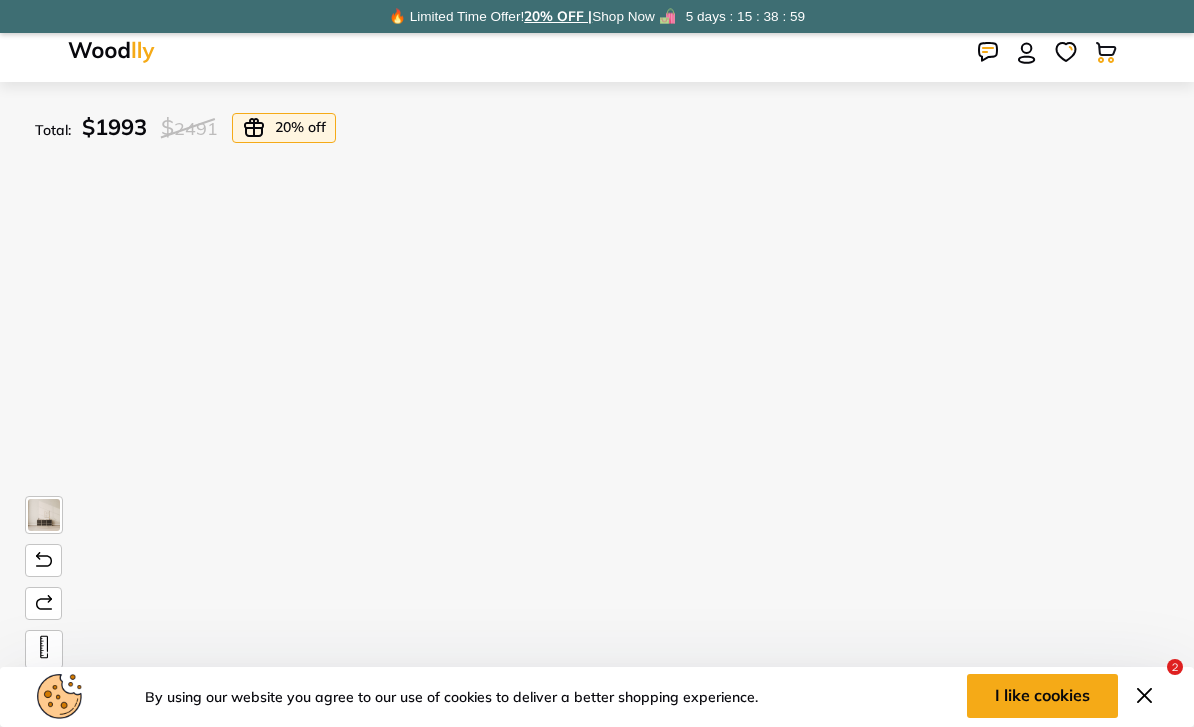 scroll, scrollTop: 10, scrollLeft: 0, axis: vertical 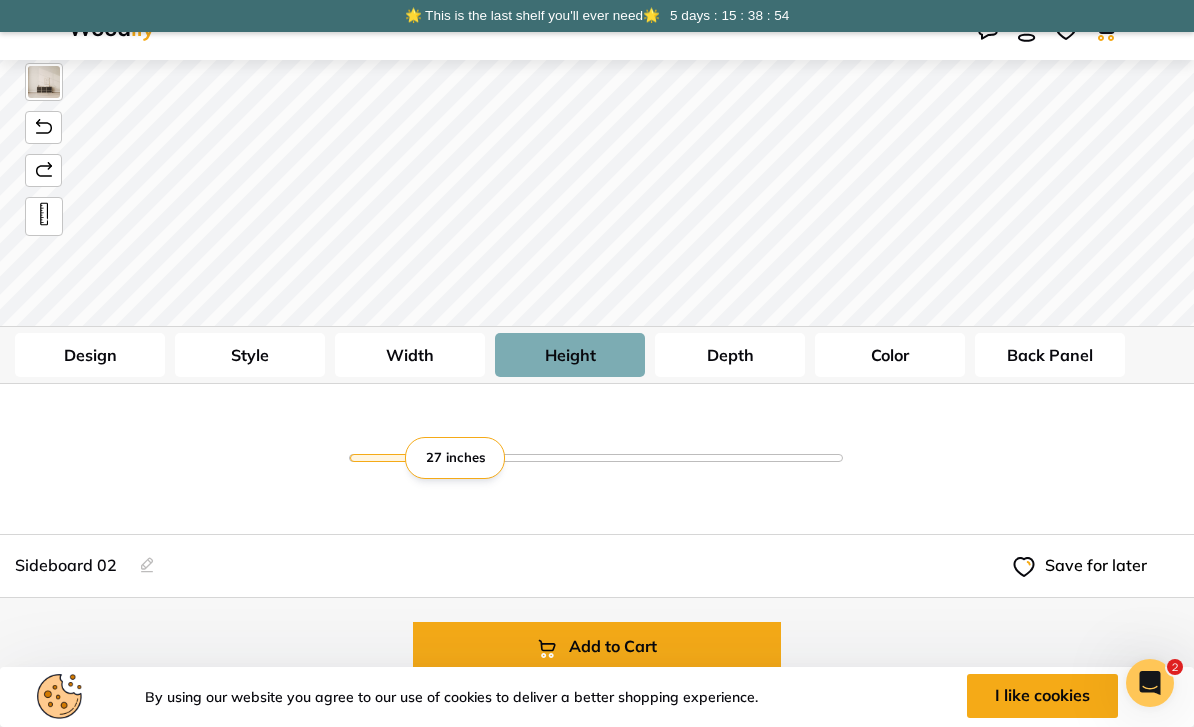 click on "Width" at bounding box center [410, 355] 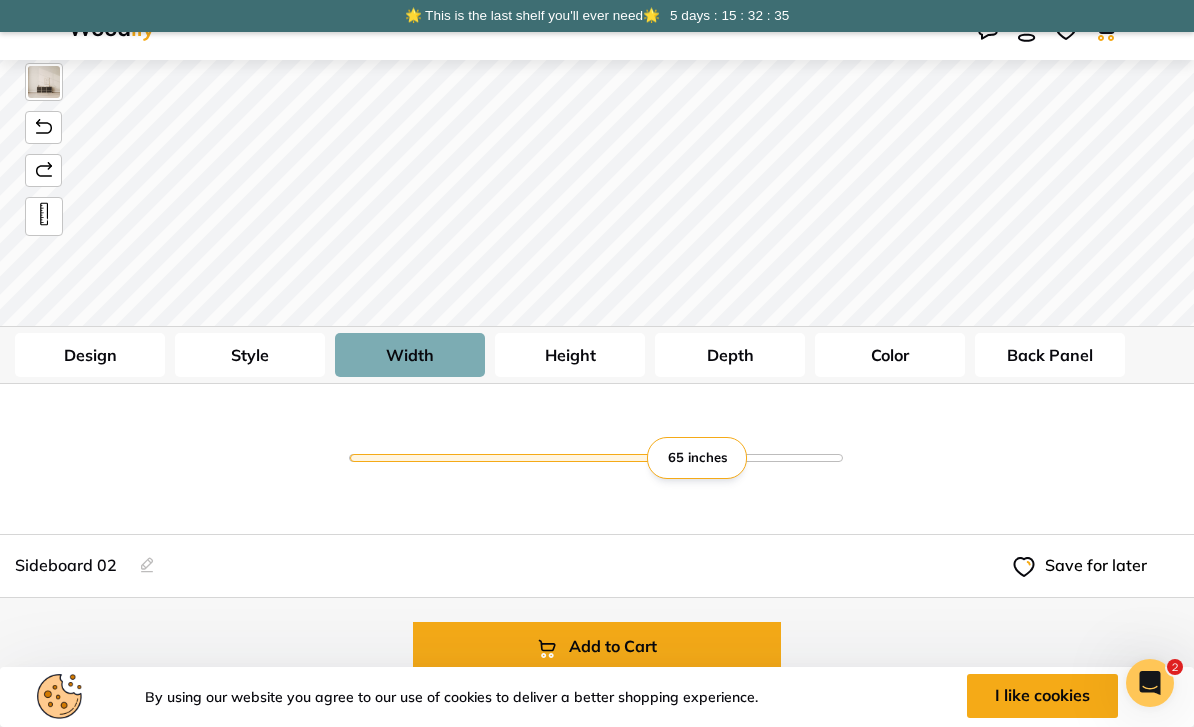 click on "Height" at bounding box center [570, 355] 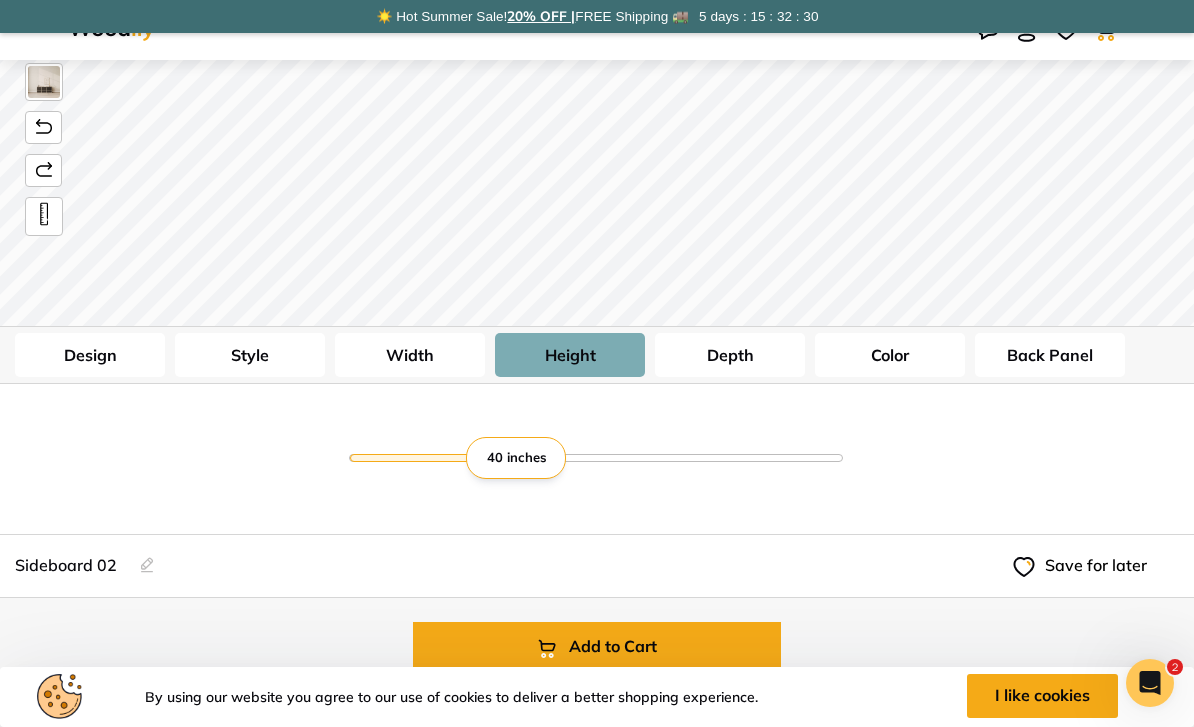 type on "2" 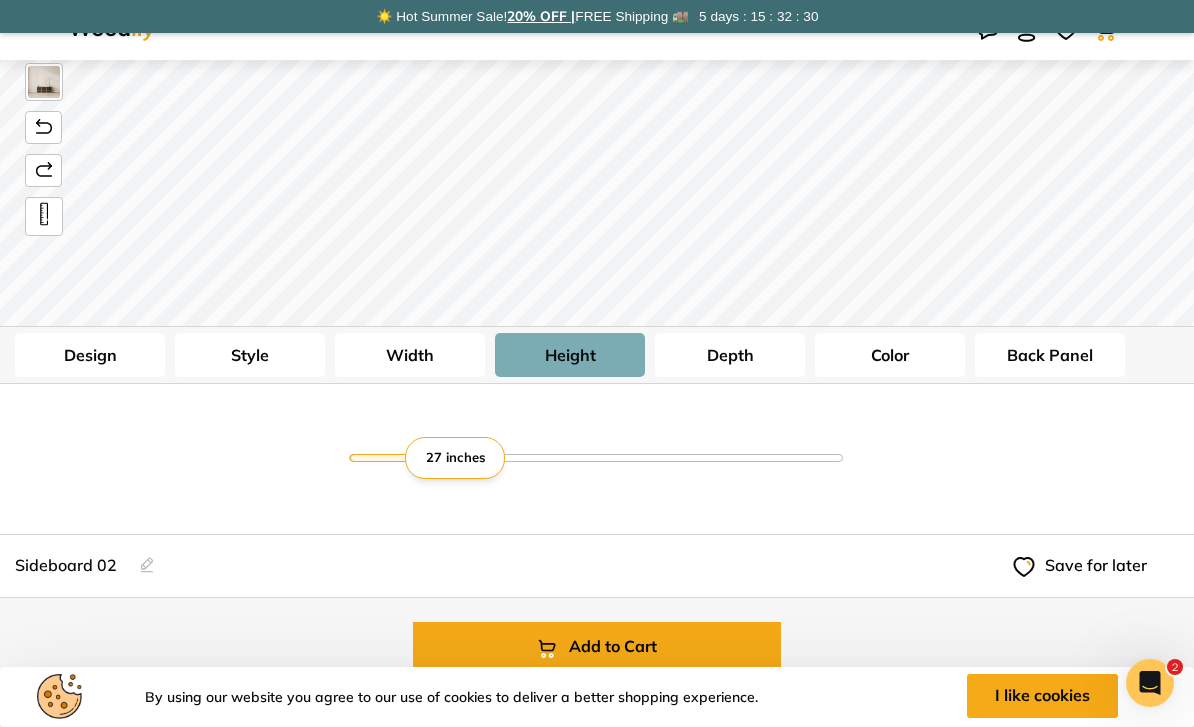 drag, startPoint x: 448, startPoint y: 460, endPoint x: 461, endPoint y: 460, distance: 13 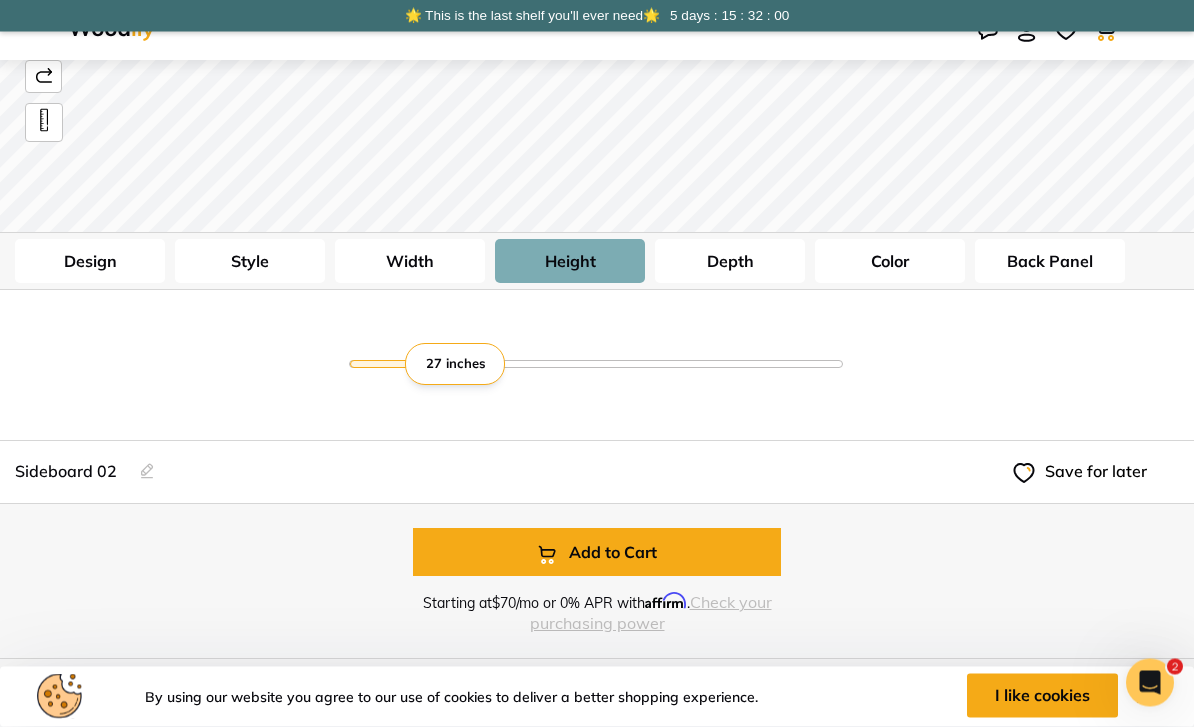scroll, scrollTop: 527, scrollLeft: 0, axis: vertical 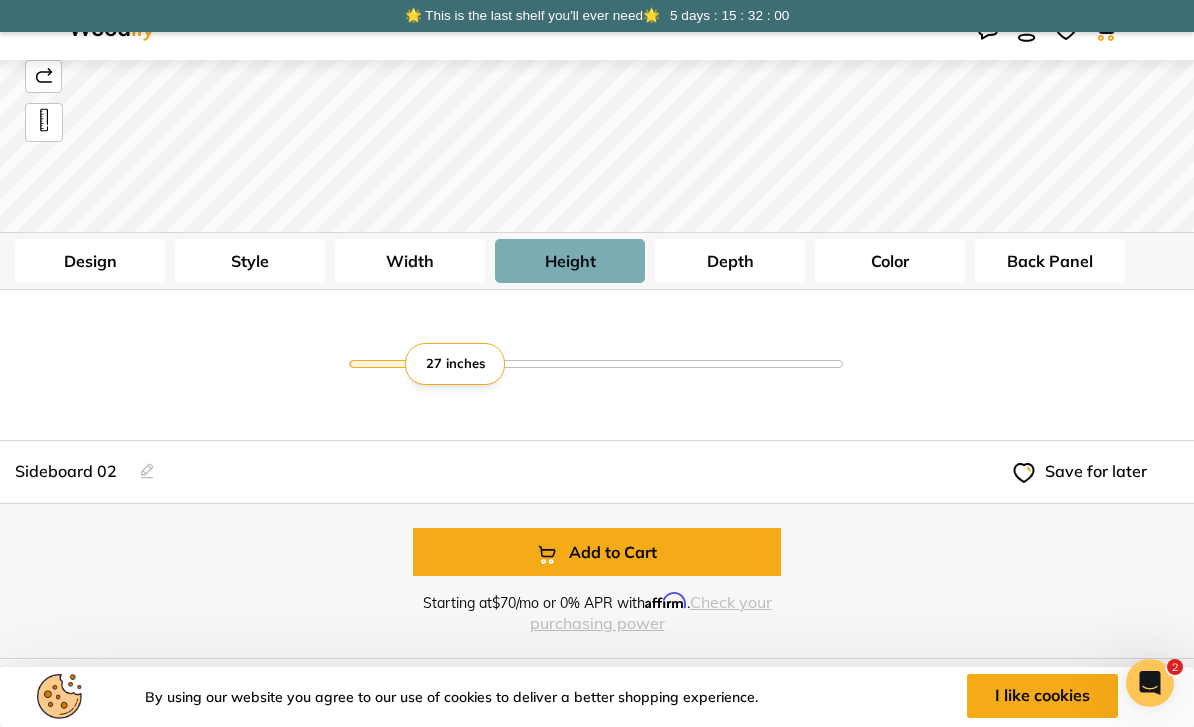 click on "Width" at bounding box center [410, 261] 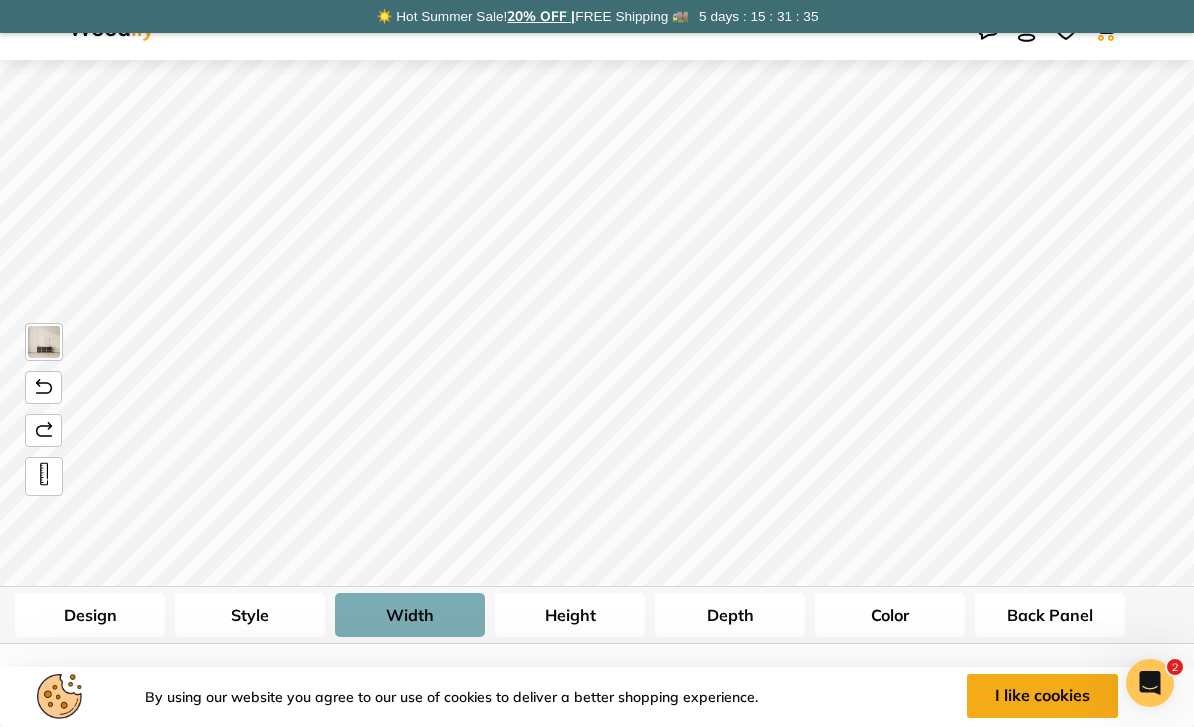 scroll, scrollTop: 347, scrollLeft: 0, axis: vertical 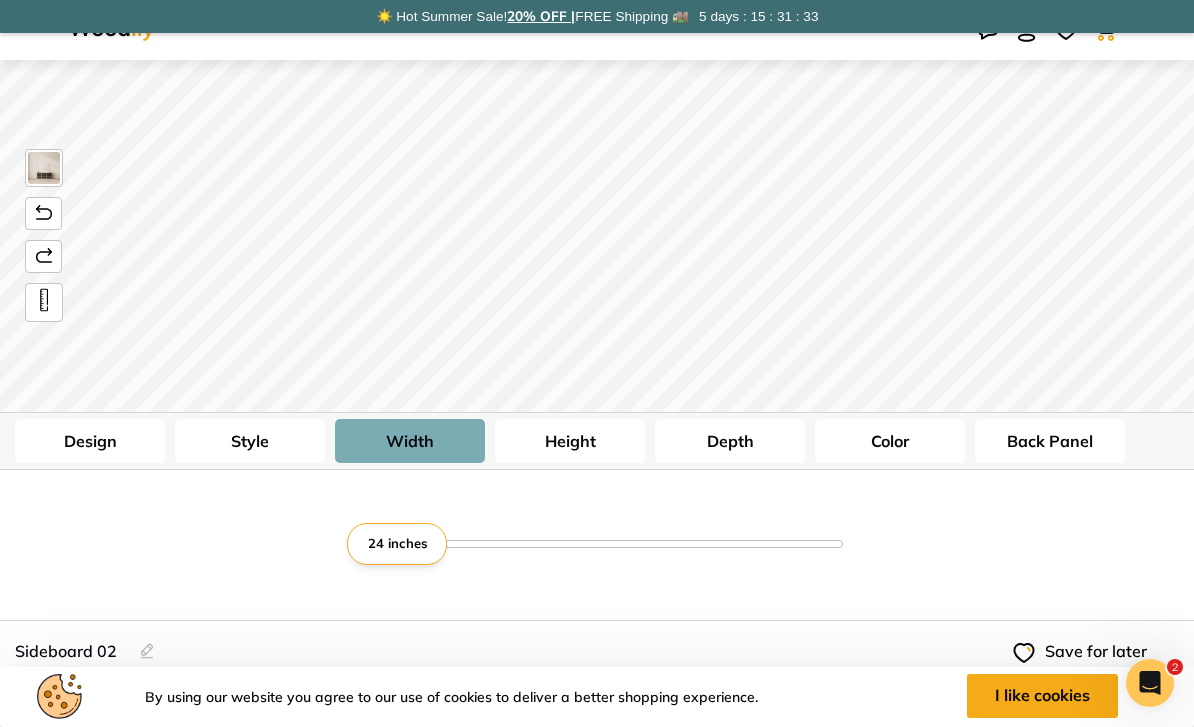 click at bounding box center [597, 543] 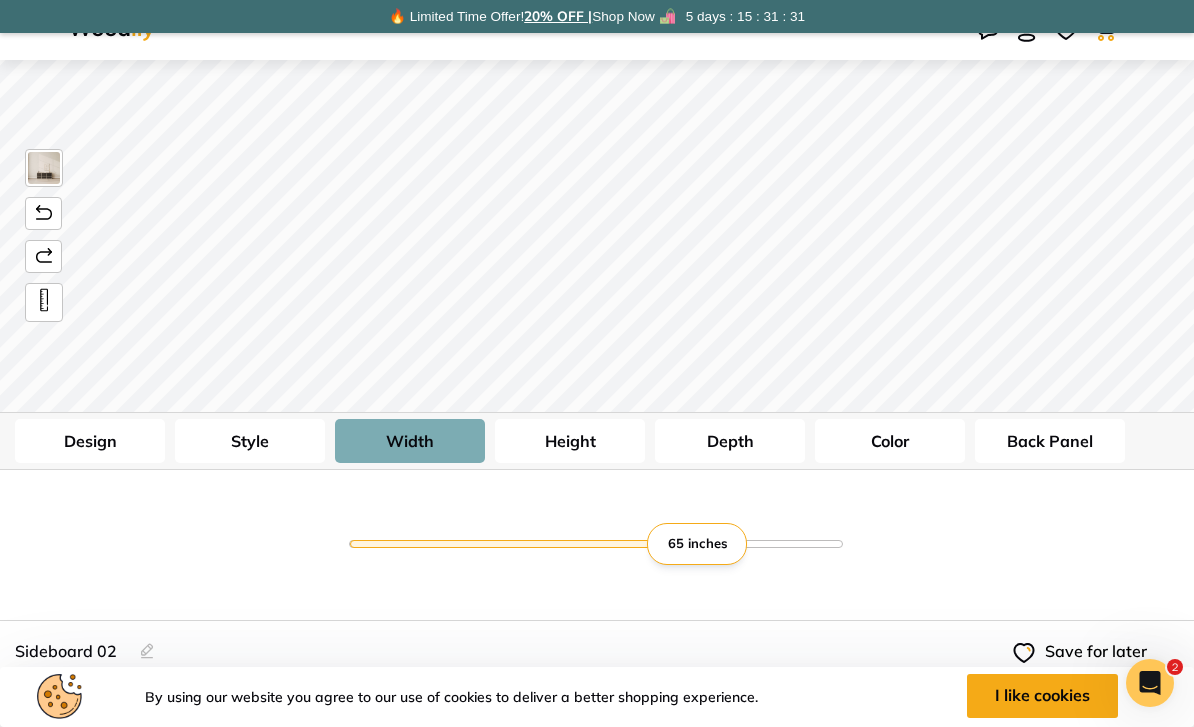 type on "65" 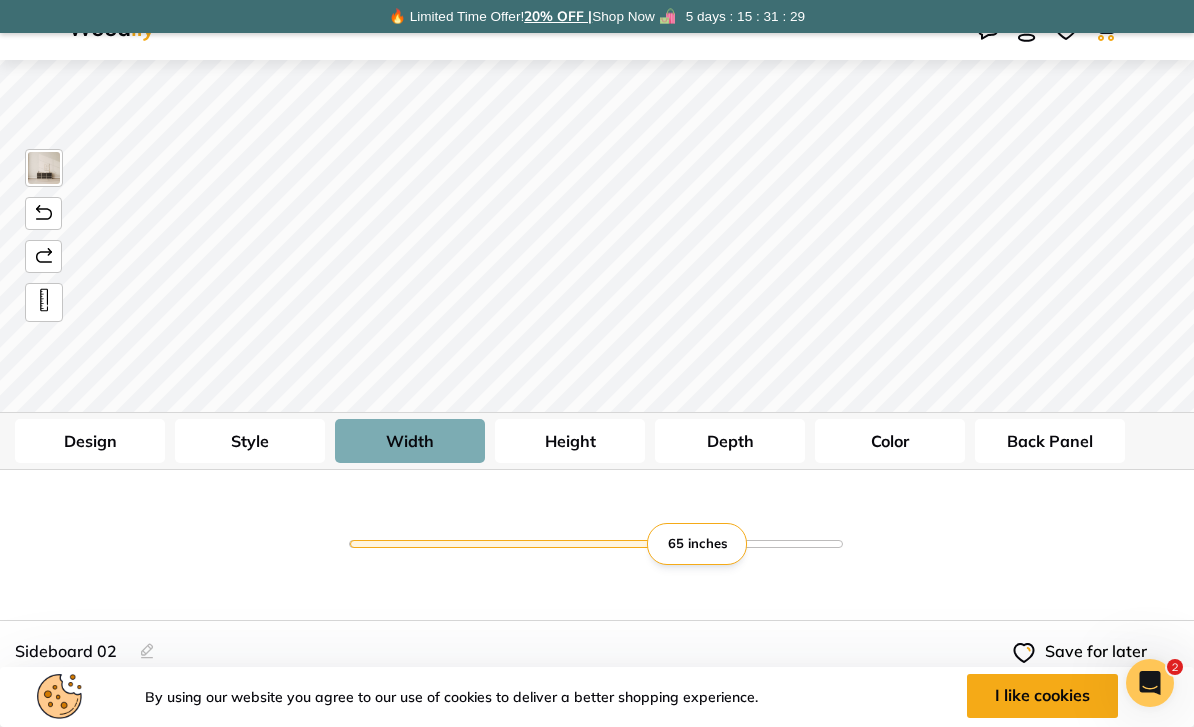 click on "Height" at bounding box center [570, 441] 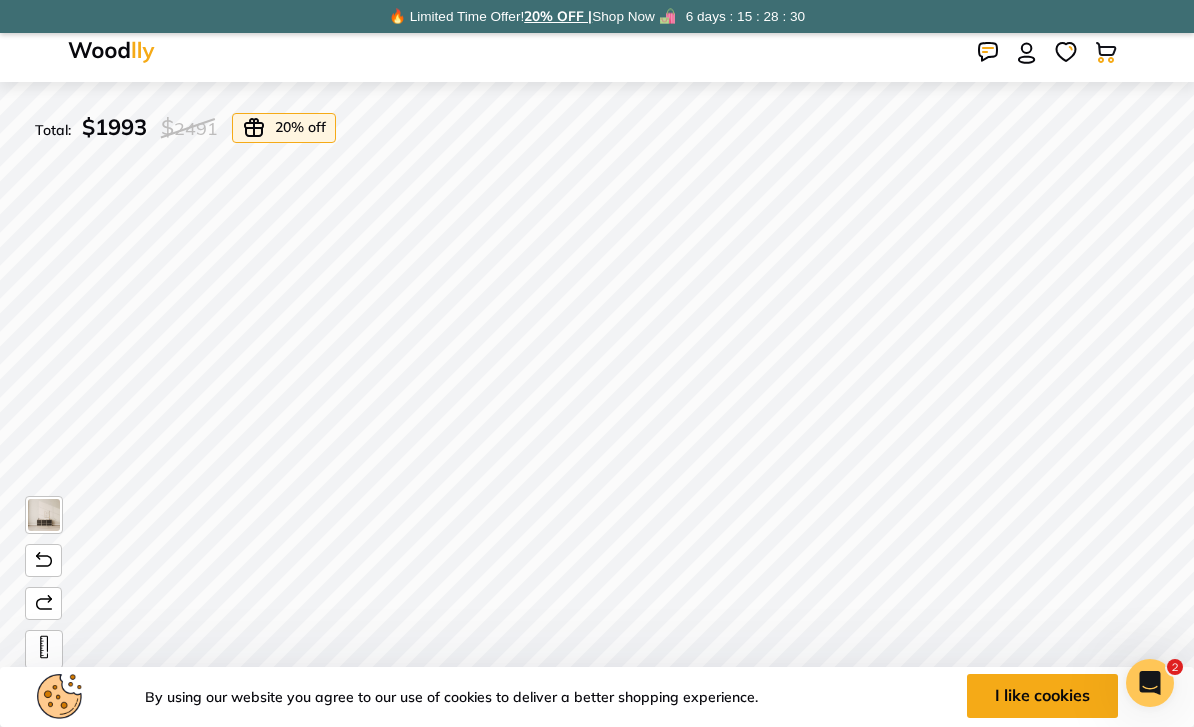 scroll, scrollTop: 212, scrollLeft: 0, axis: vertical 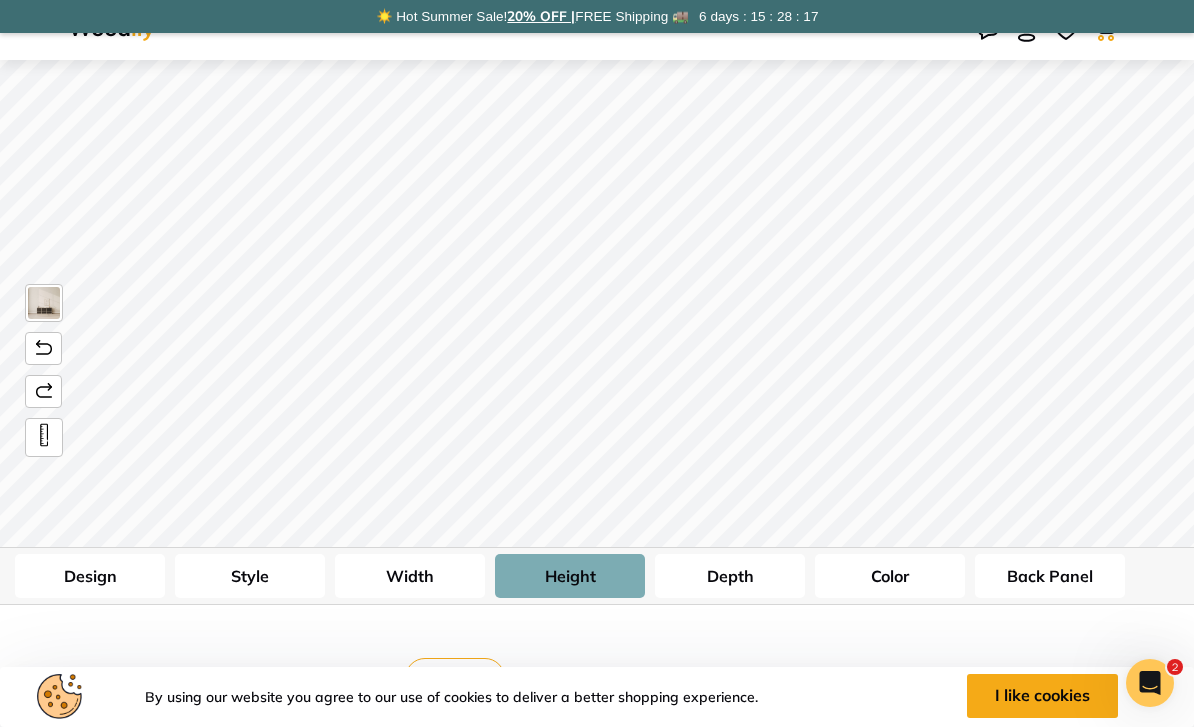 click on "Style" at bounding box center [250, 576] 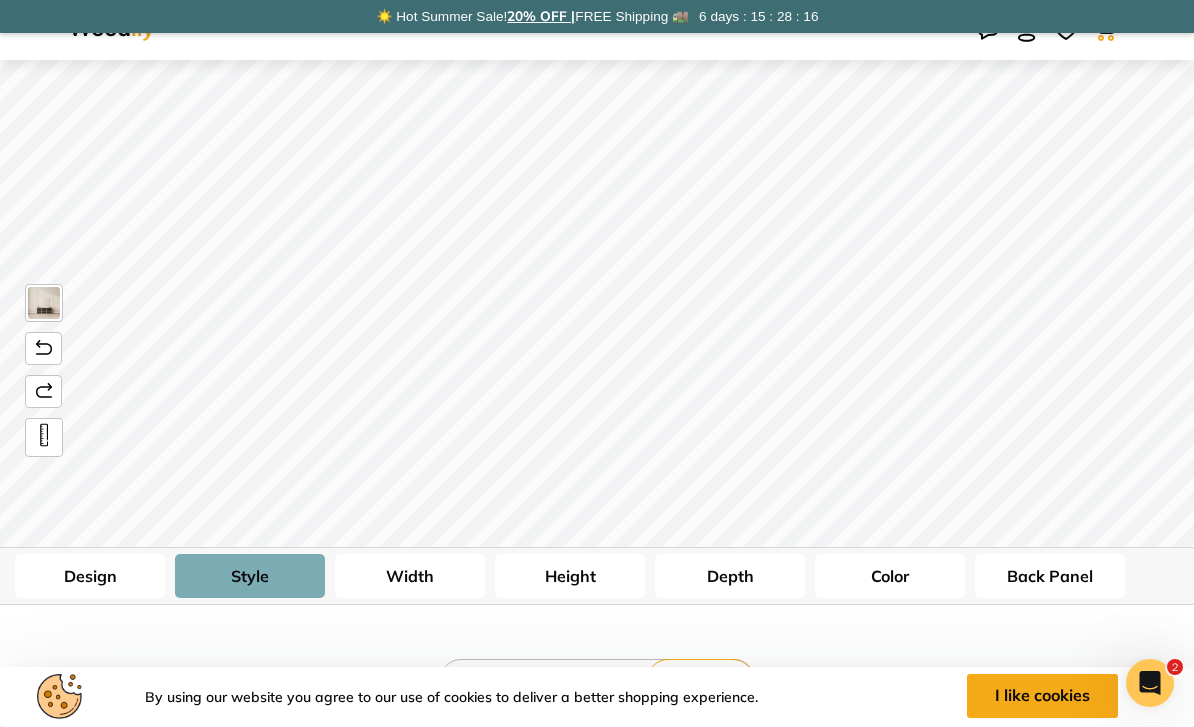 click on "Style 1" at bounding box center [493, 680] 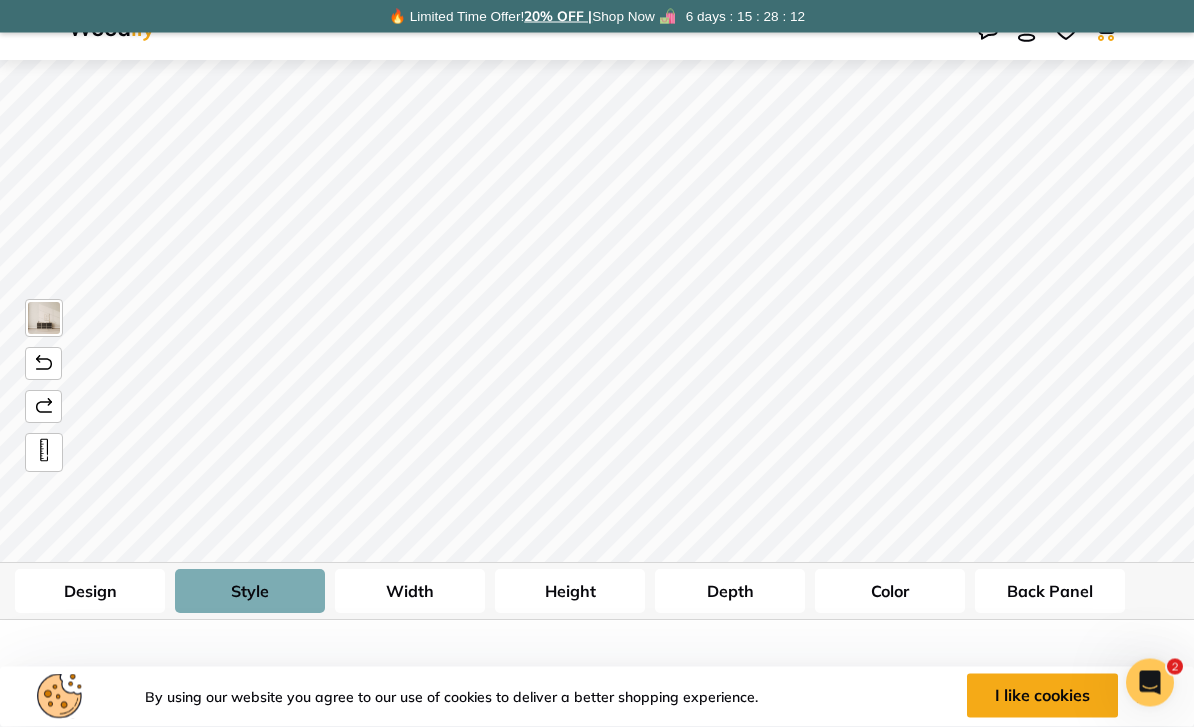 scroll, scrollTop: 197, scrollLeft: 0, axis: vertical 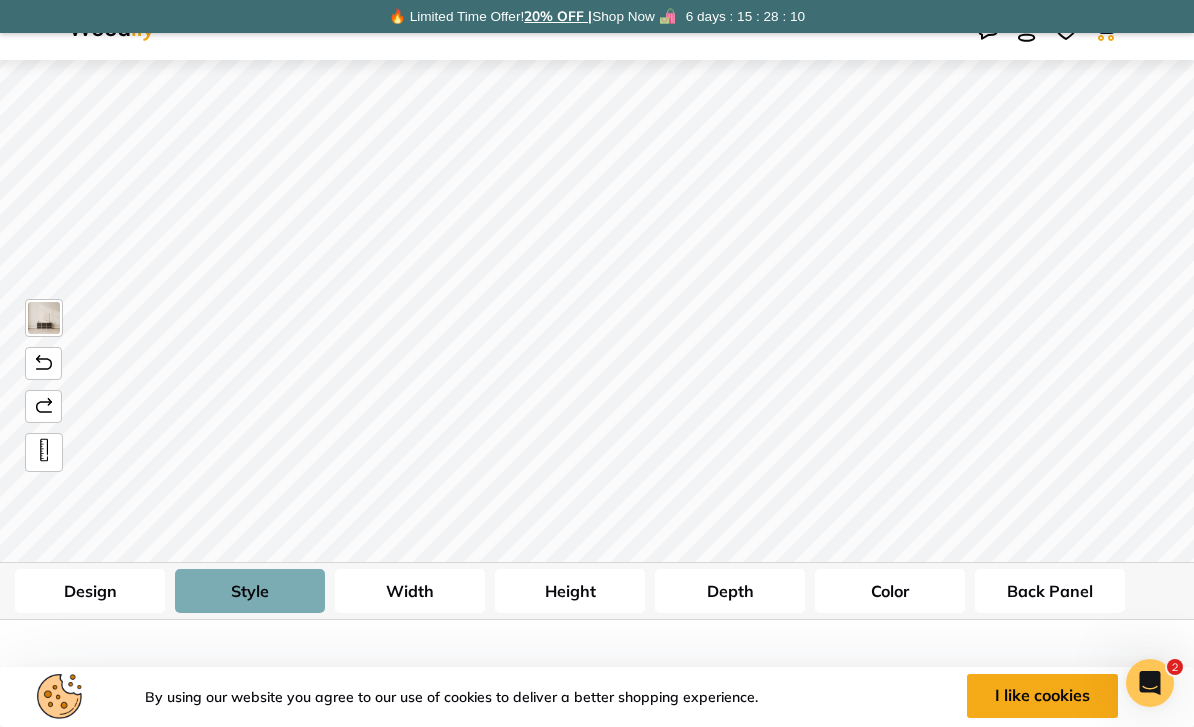 click on "Style 2" at bounding box center [597, 695] 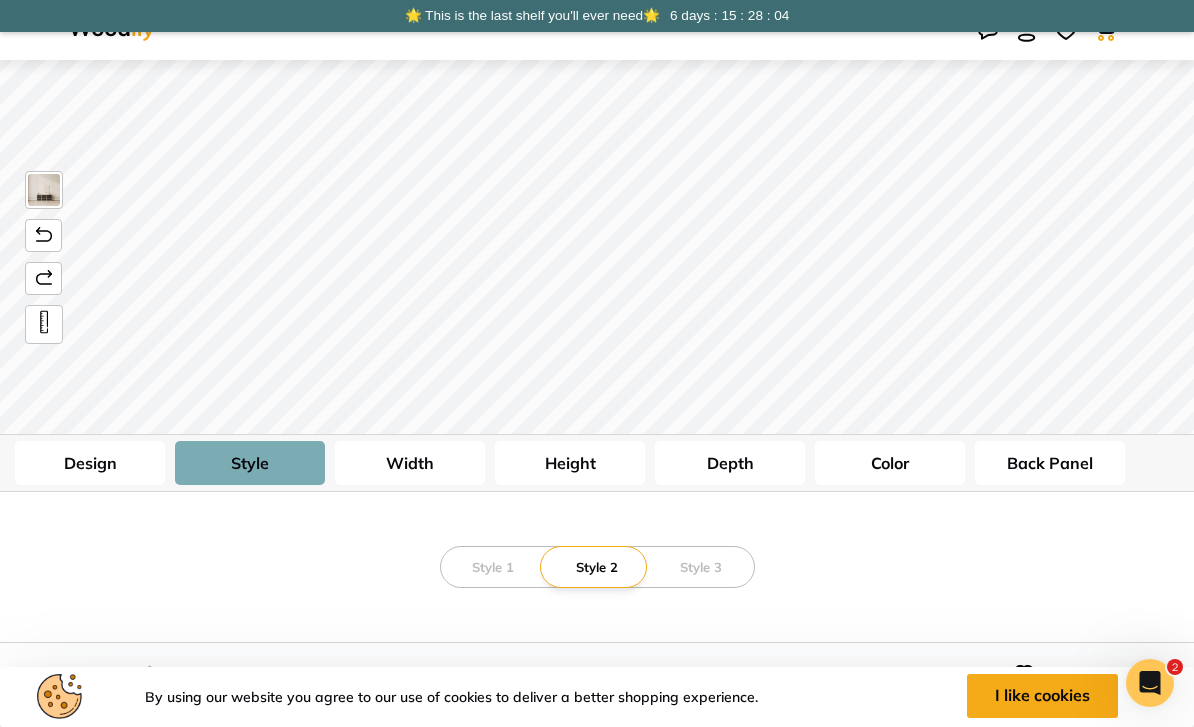 scroll, scrollTop: 324, scrollLeft: 0, axis: vertical 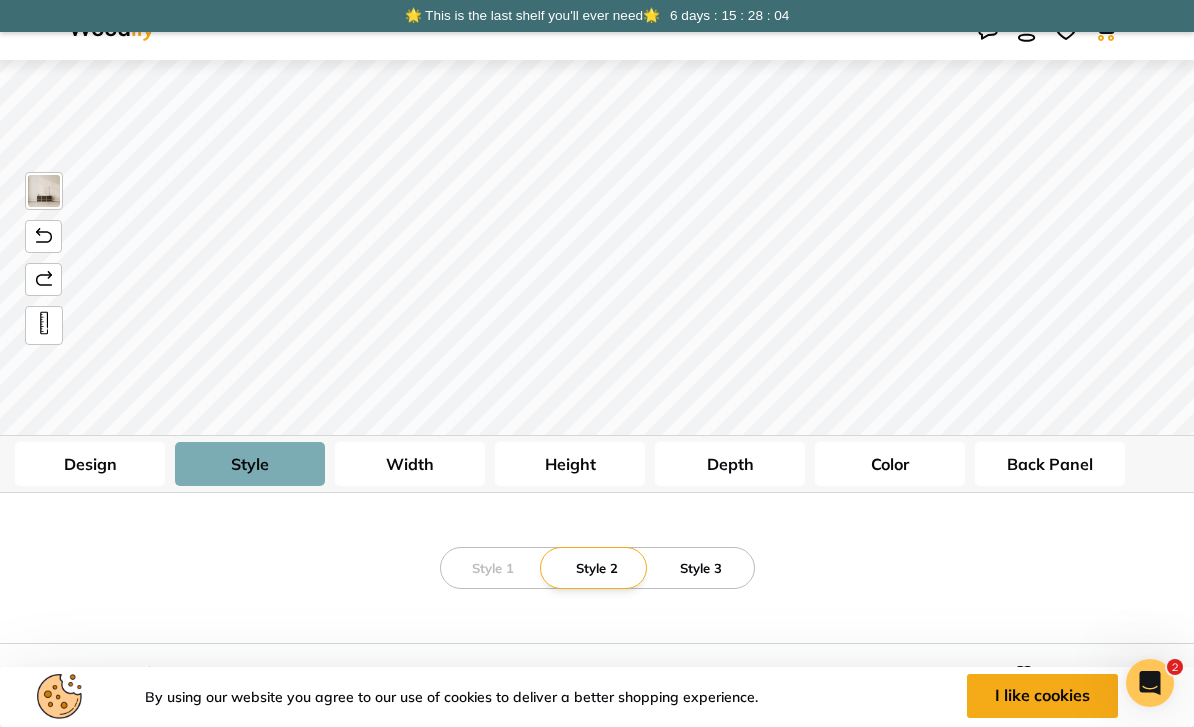 click on "Style 3" at bounding box center (701, 568) 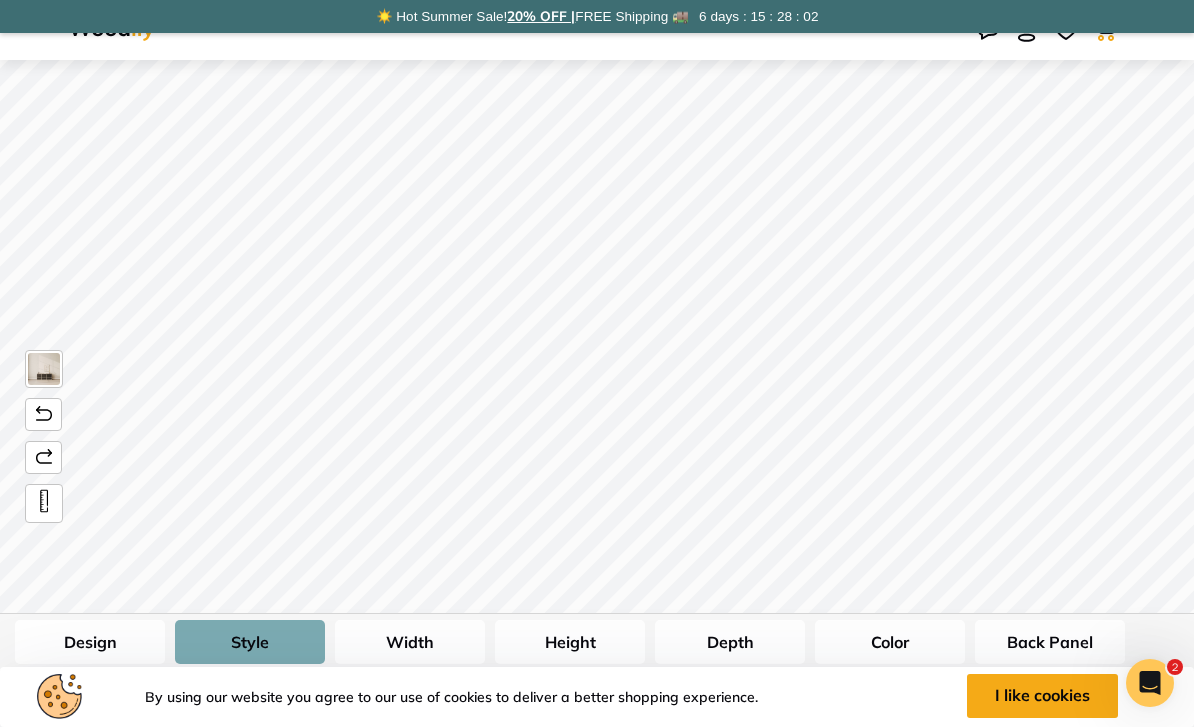 scroll, scrollTop: 0, scrollLeft: 0, axis: both 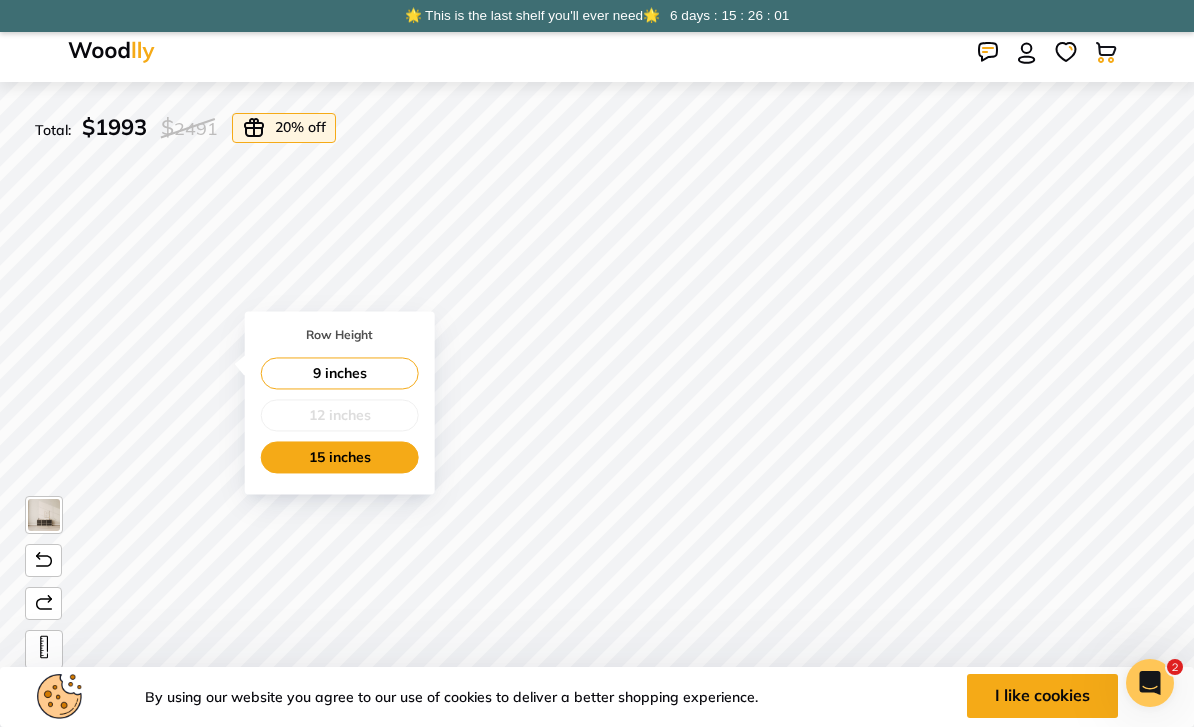 click on "15 inches" at bounding box center (340, 457) 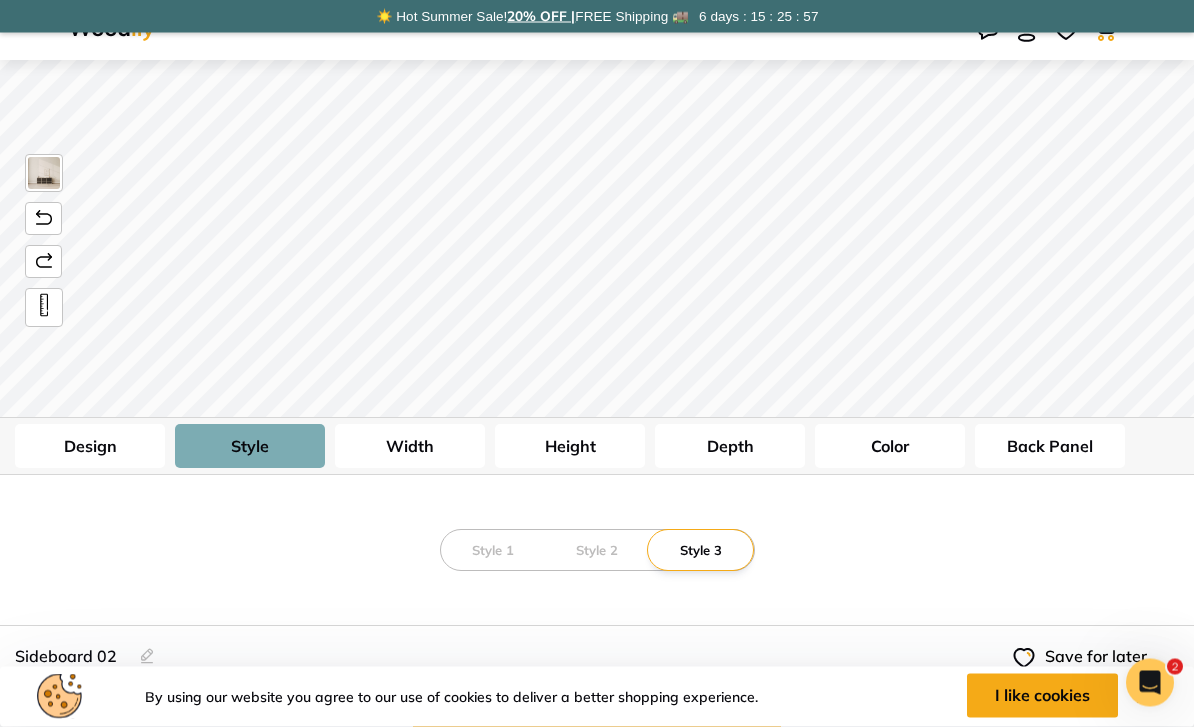 scroll, scrollTop: 342, scrollLeft: 0, axis: vertical 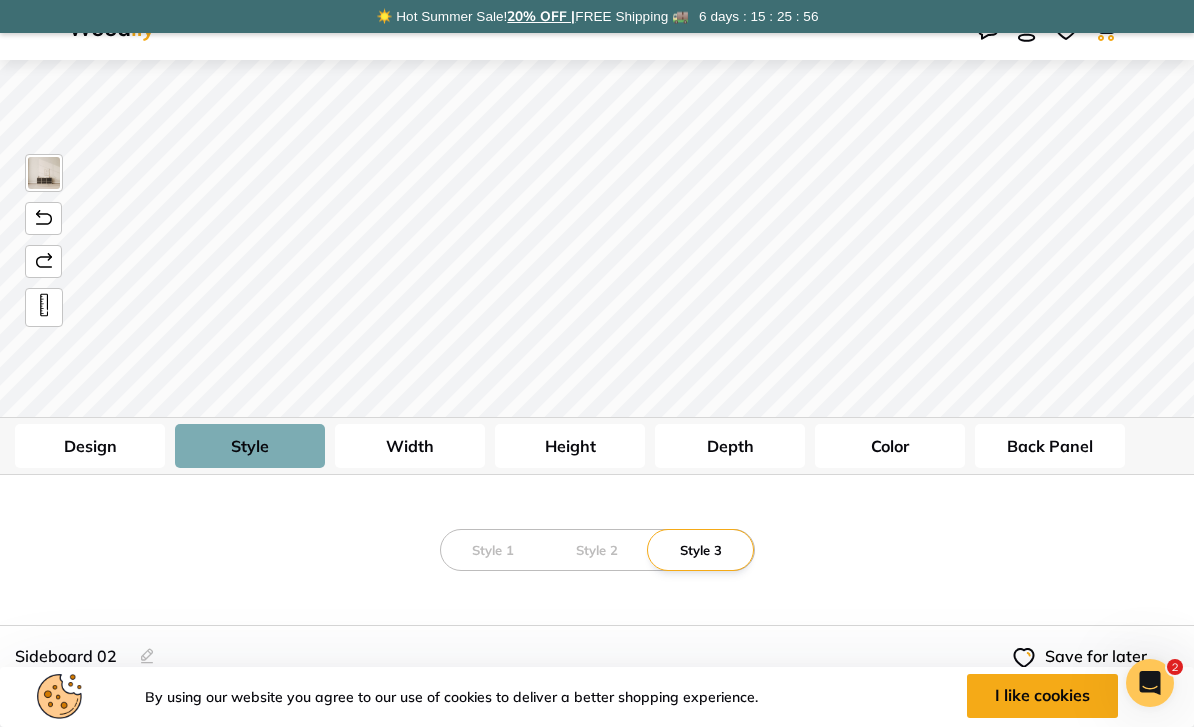 click on "Height" at bounding box center [570, 446] 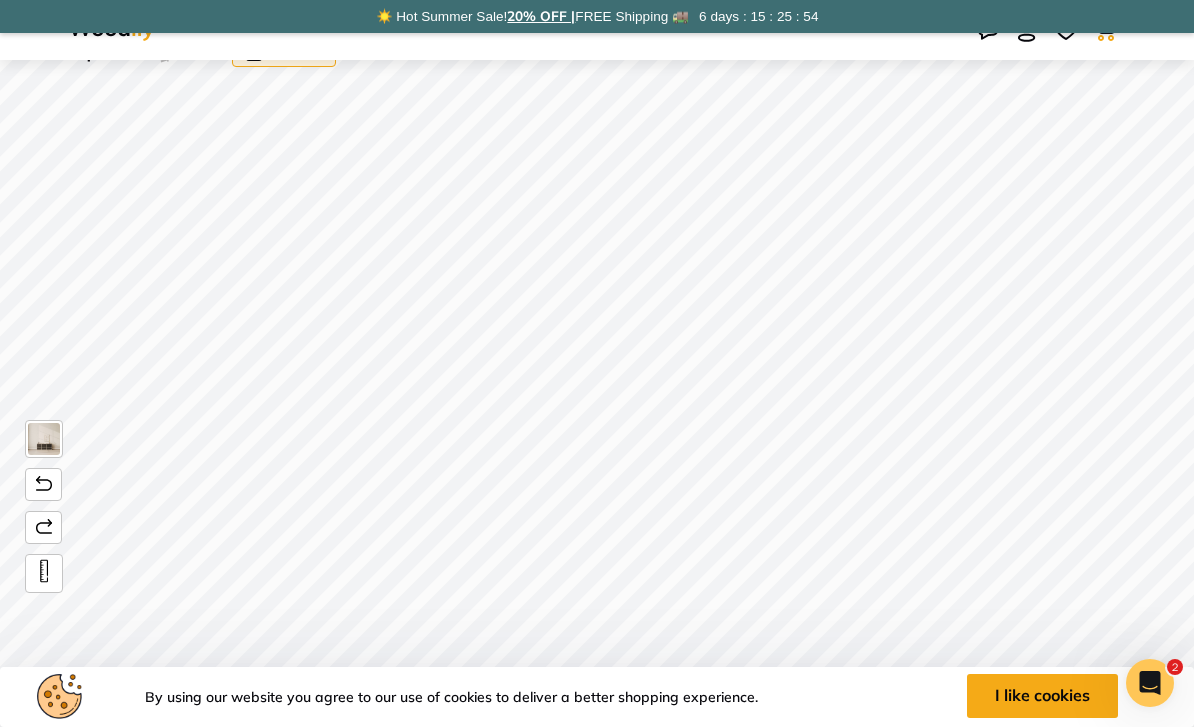 scroll, scrollTop: 77, scrollLeft: 0, axis: vertical 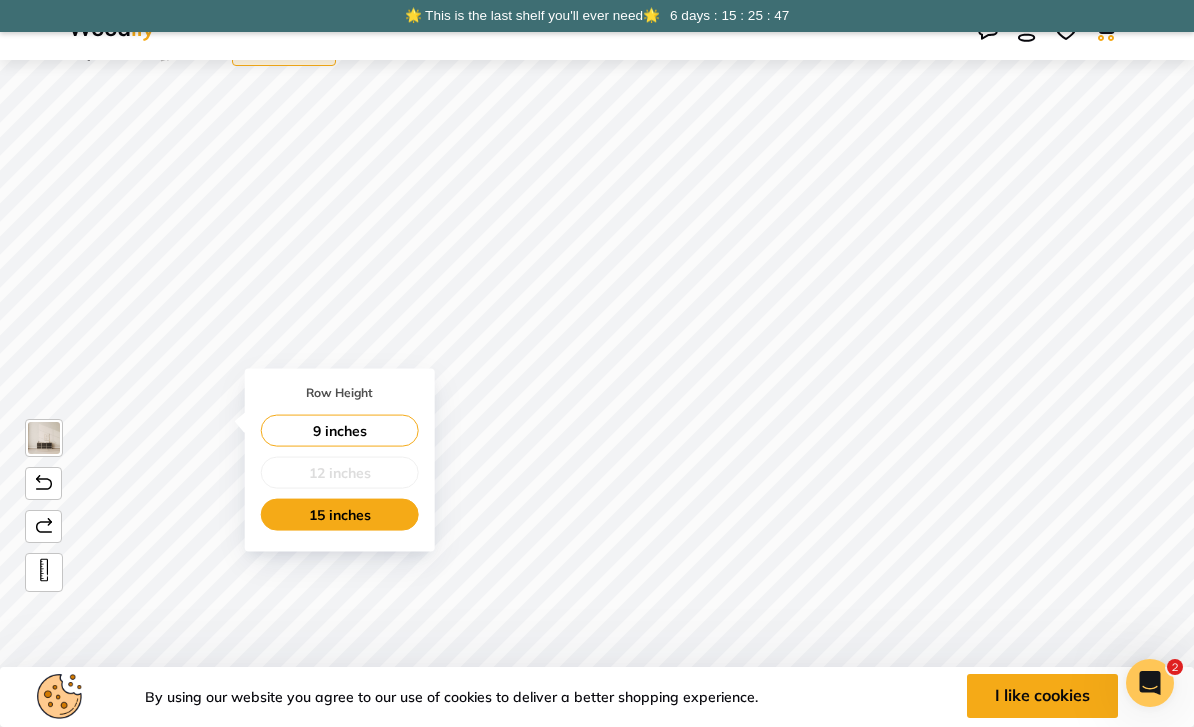 click on "15 inches" at bounding box center (340, 515) 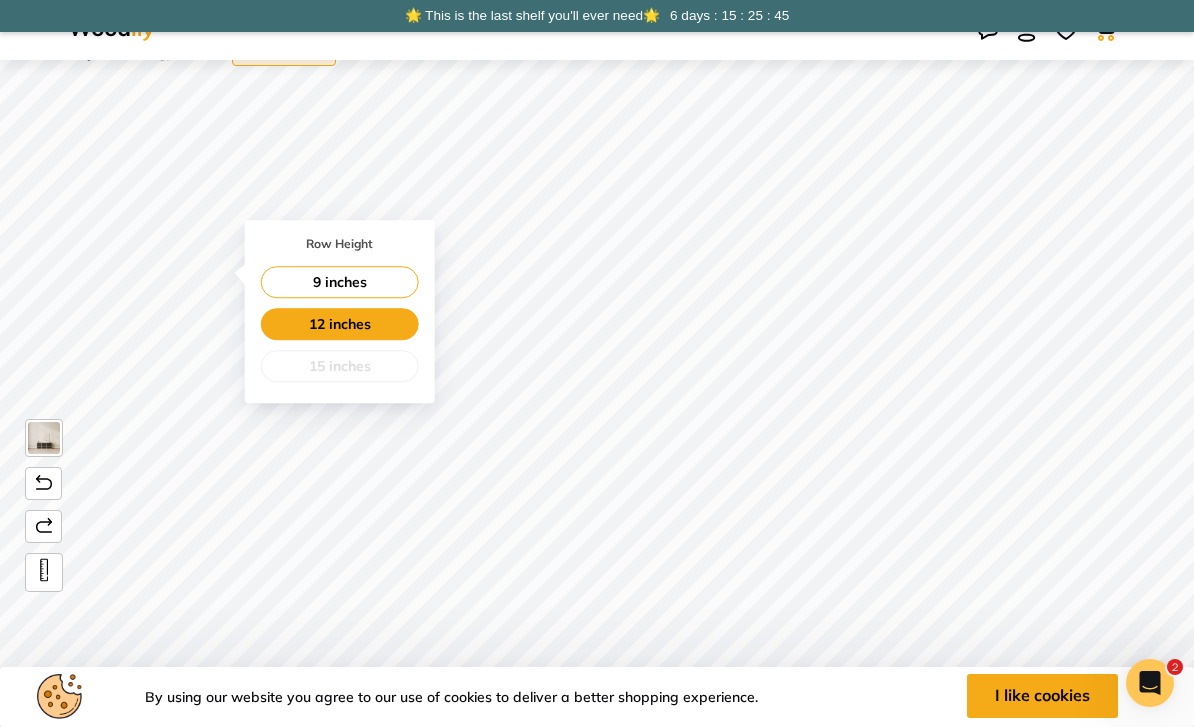 click on "12 inches" at bounding box center (340, 324) 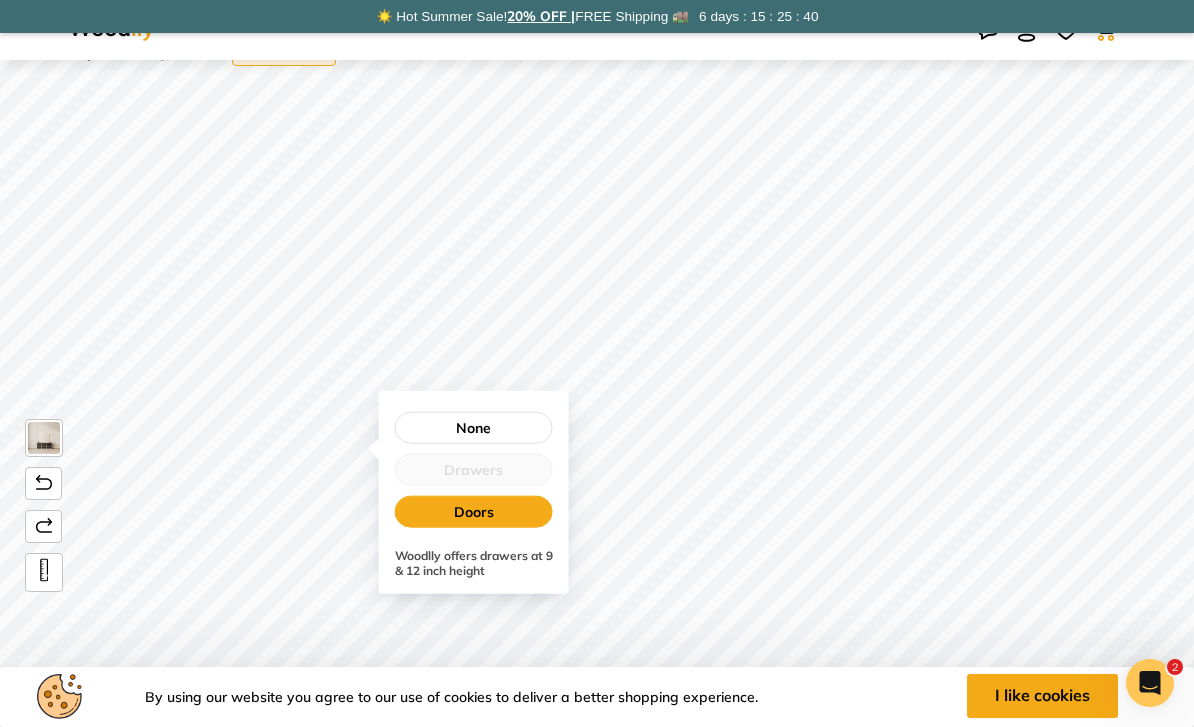 click on "Doors" at bounding box center [474, 512] 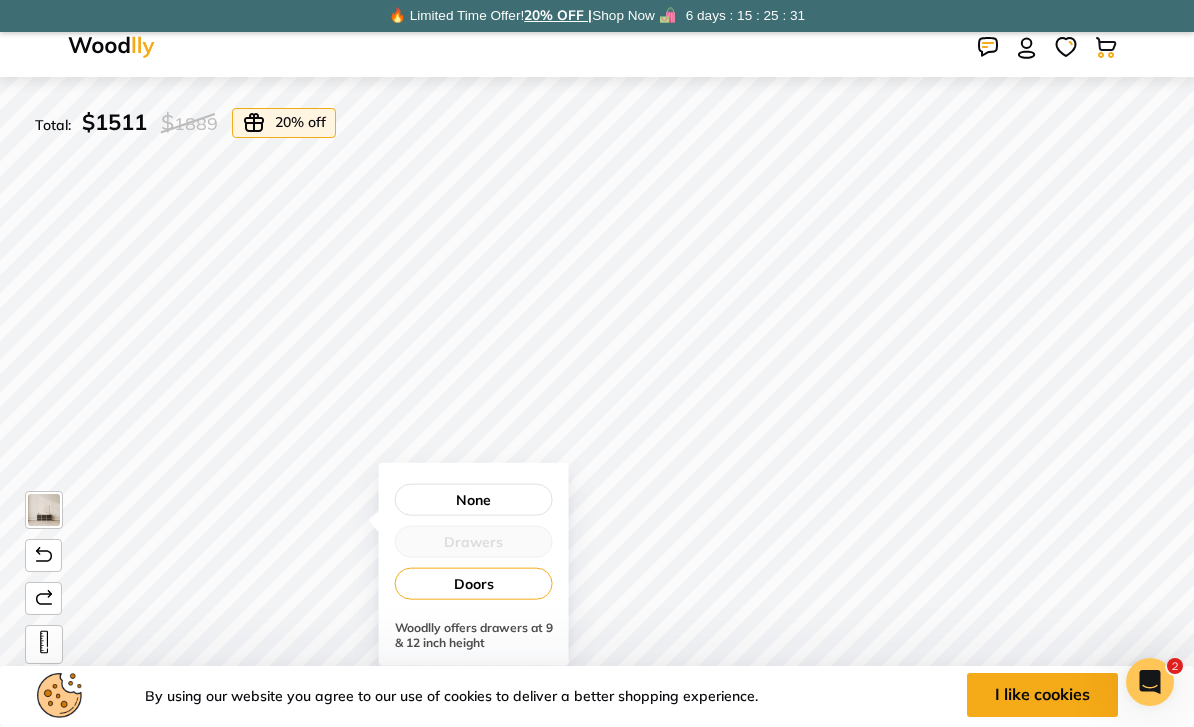 scroll, scrollTop: 5, scrollLeft: 0, axis: vertical 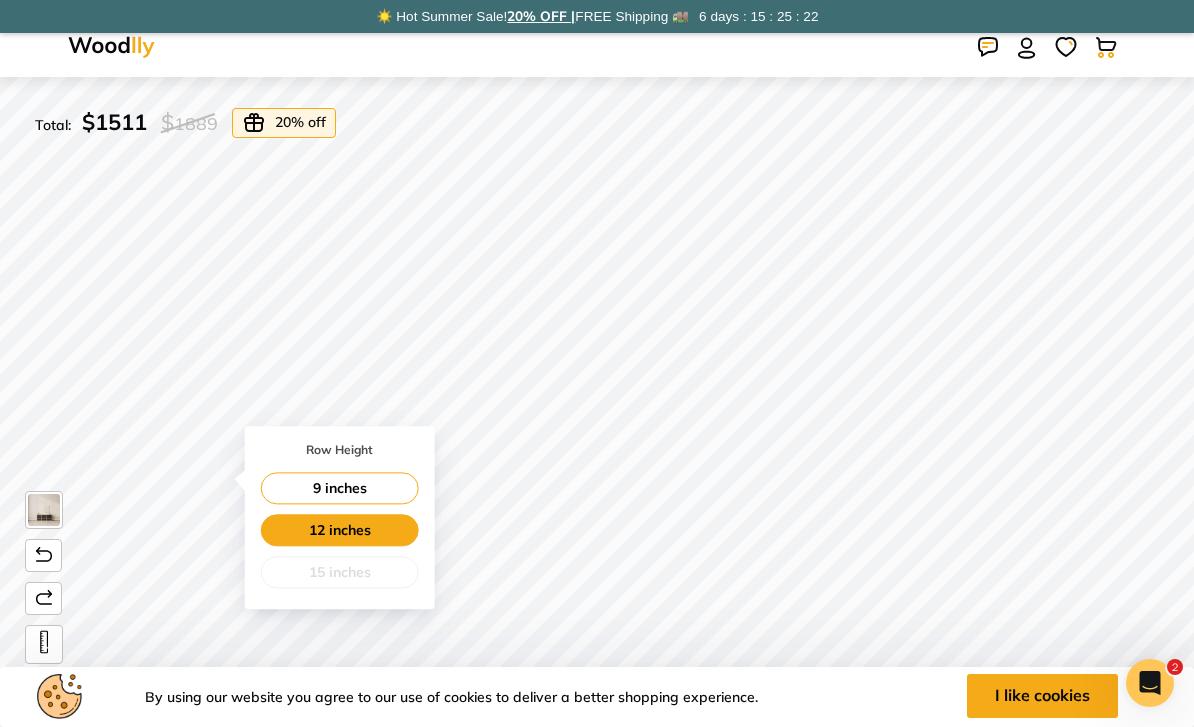 click on "12 inches" at bounding box center [340, 530] 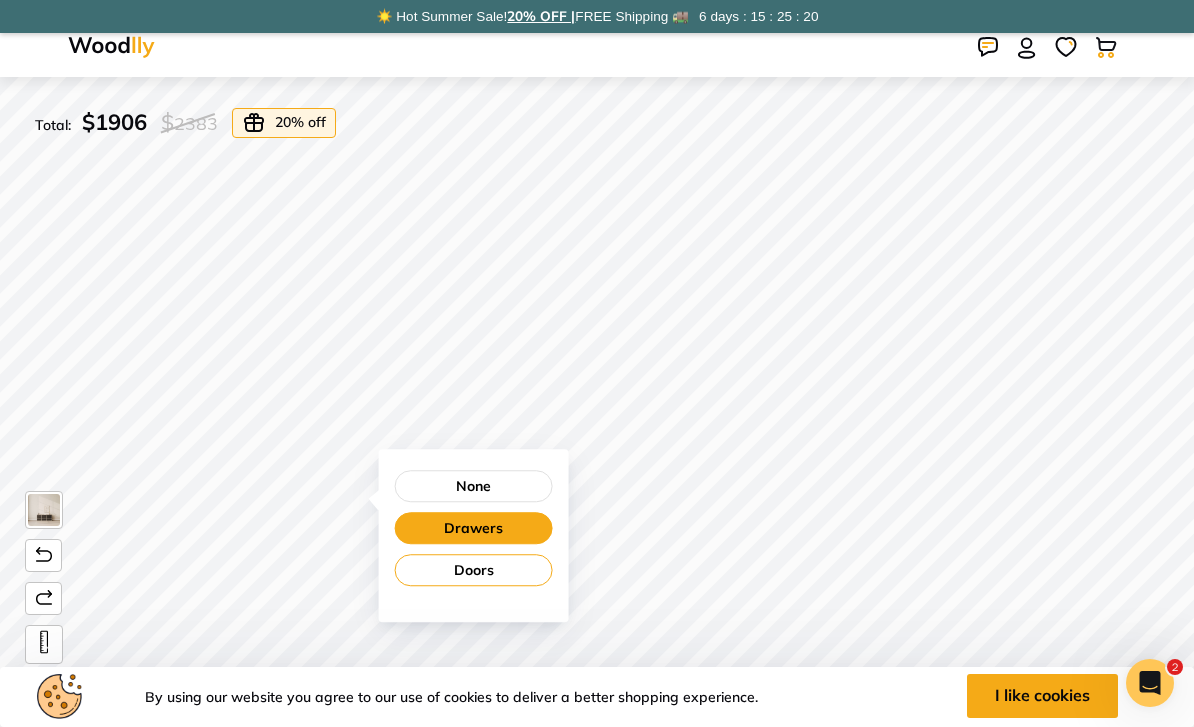 click on "Drawers" at bounding box center [474, 528] 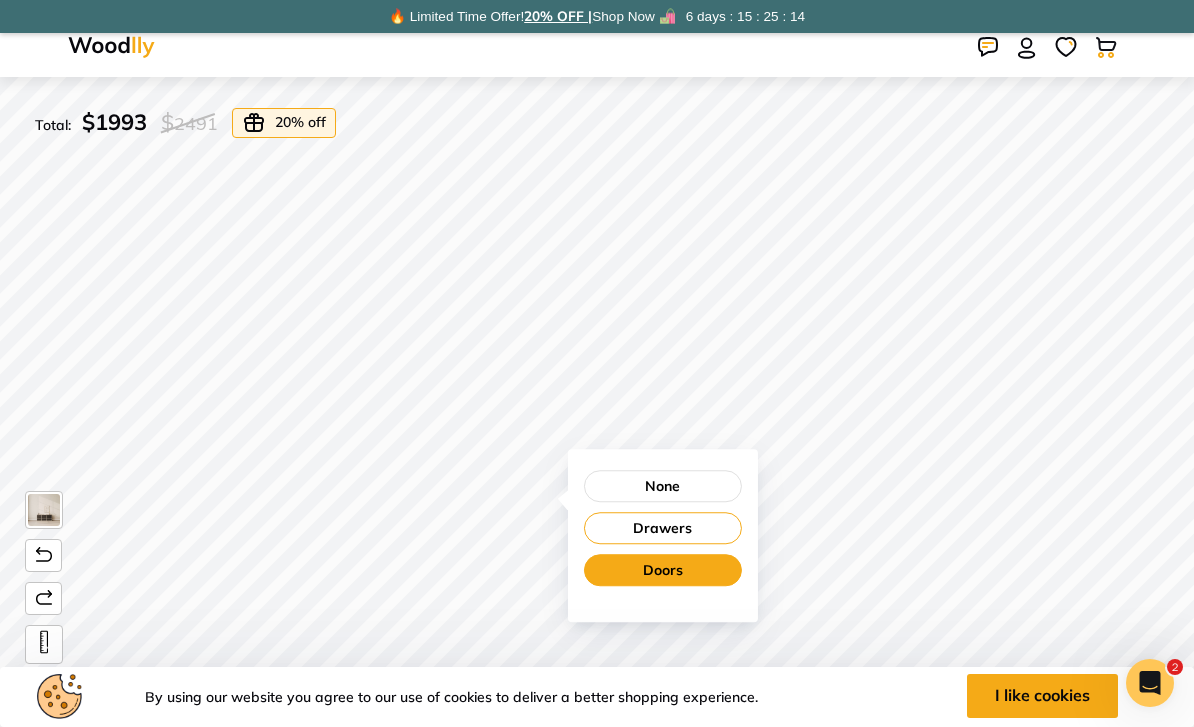 click on "Doors" at bounding box center [663, 570] 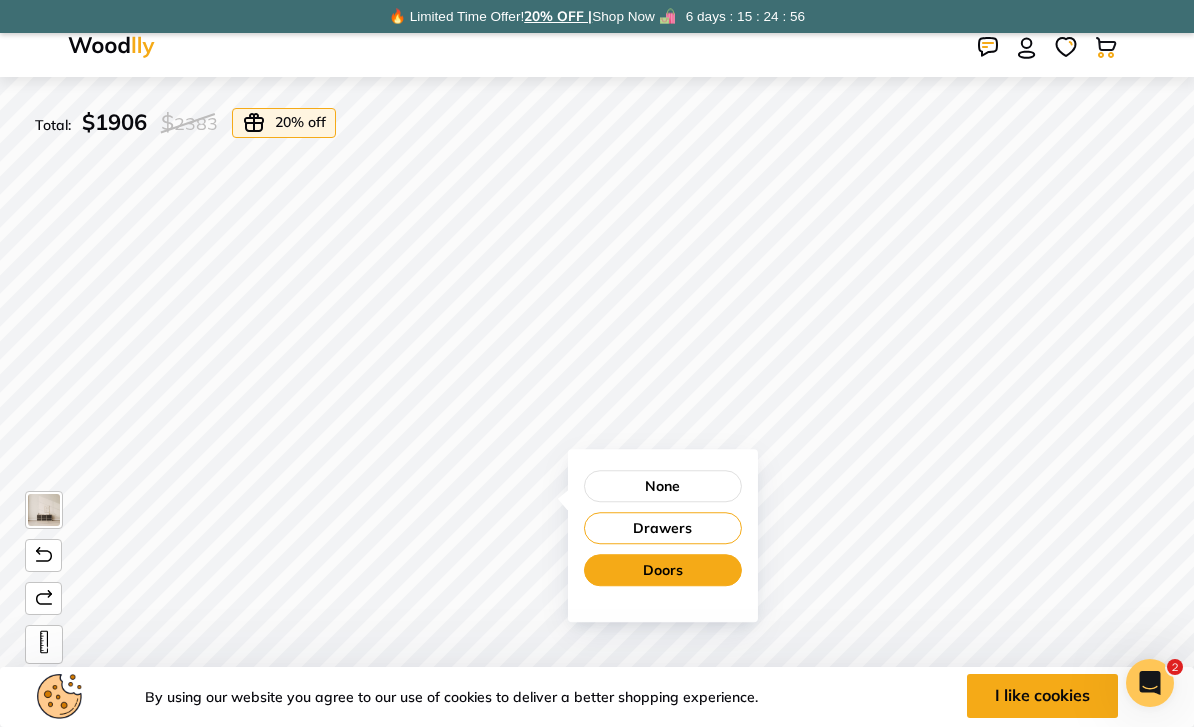 click on "Doors" at bounding box center (663, 570) 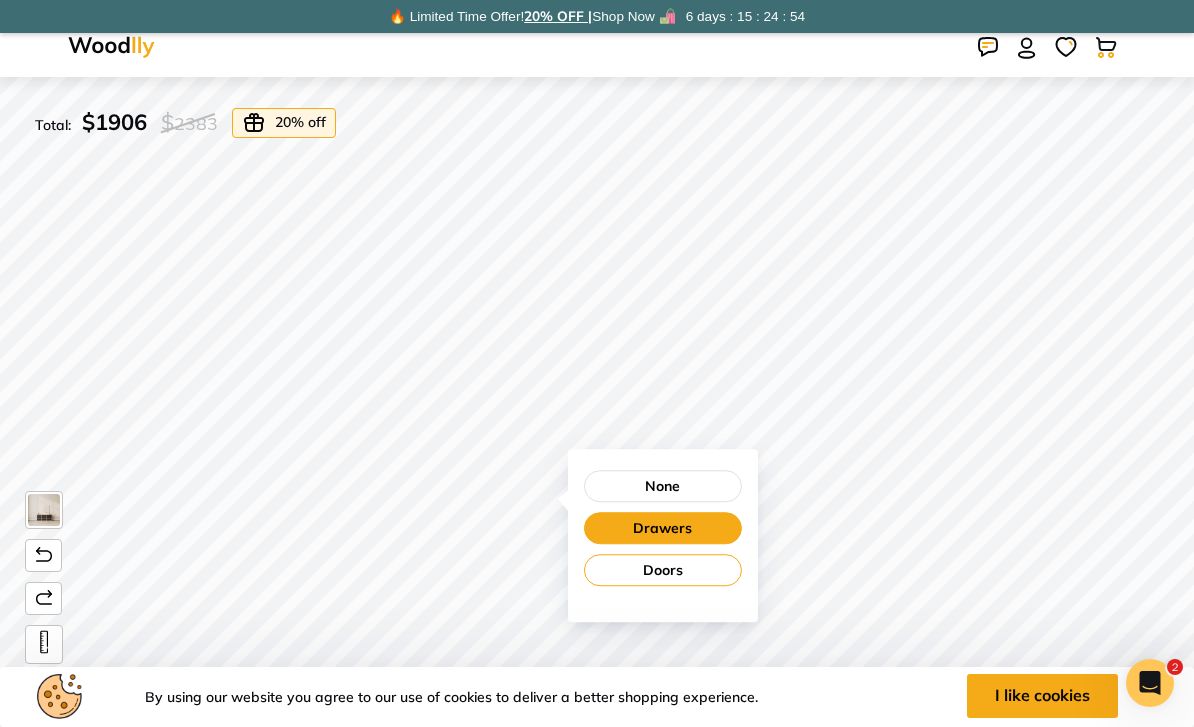click on "Drawers" at bounding box center [663, 528] 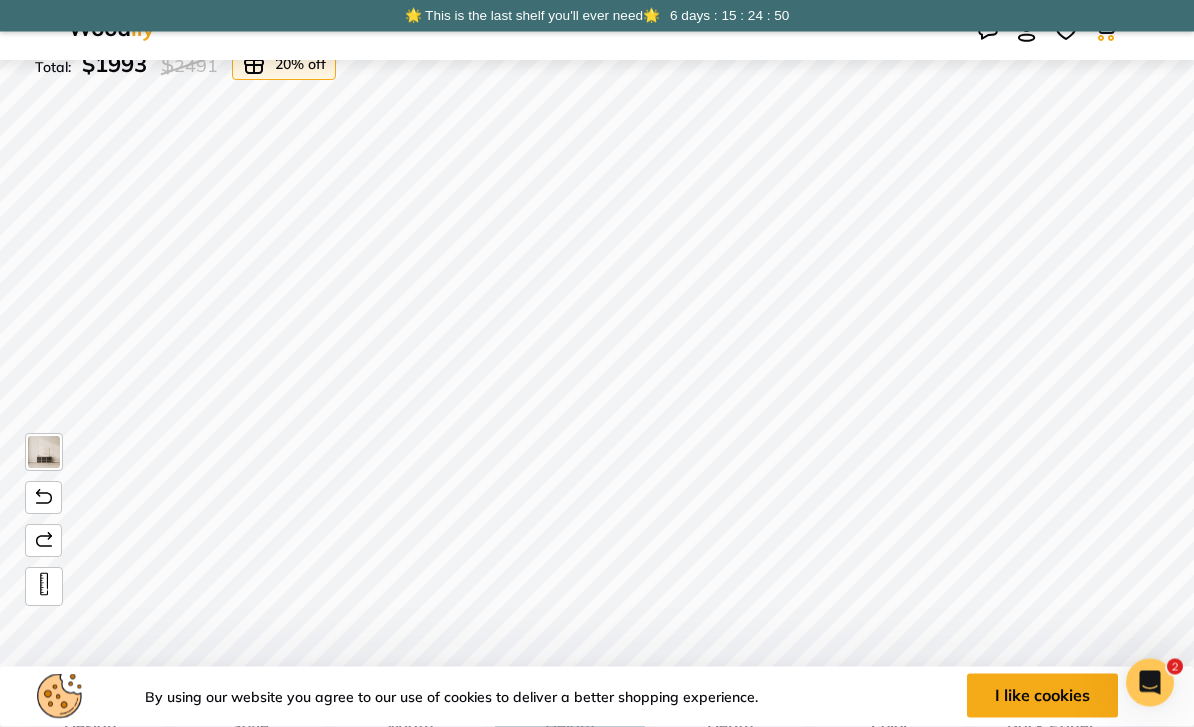 scroll, scrollTop: 0, scrollLeft: 0, axis: both 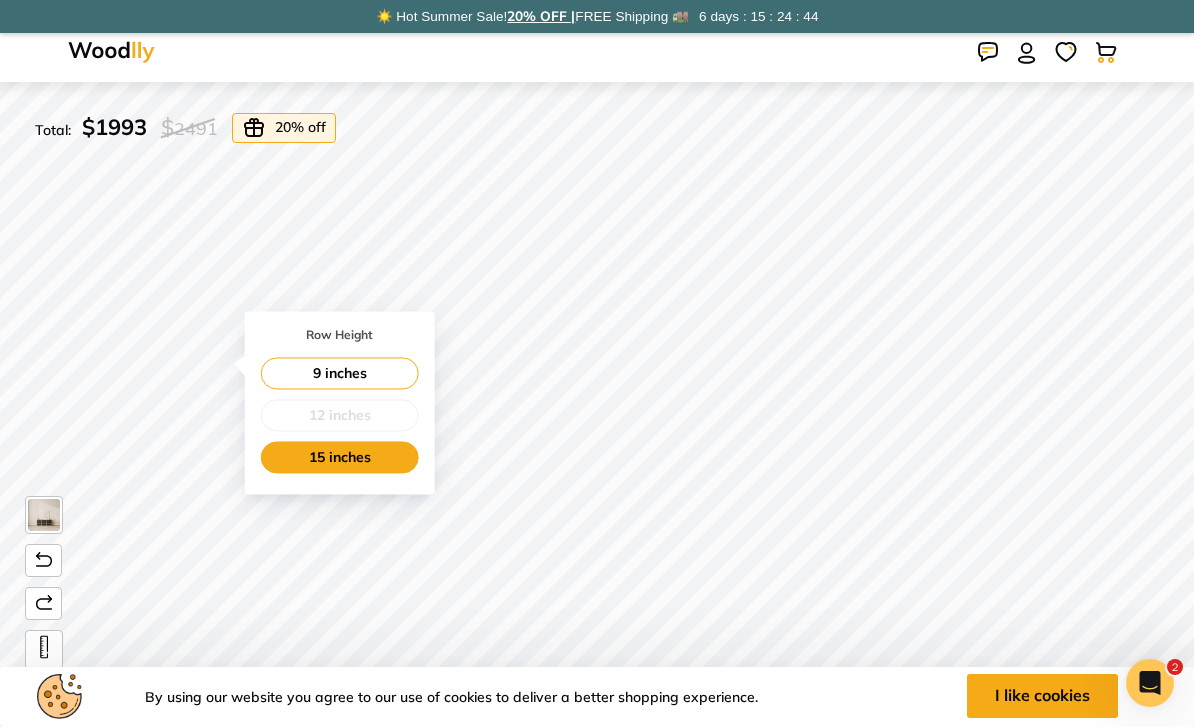 click on "15 inches" at bounding box center [340, 457] 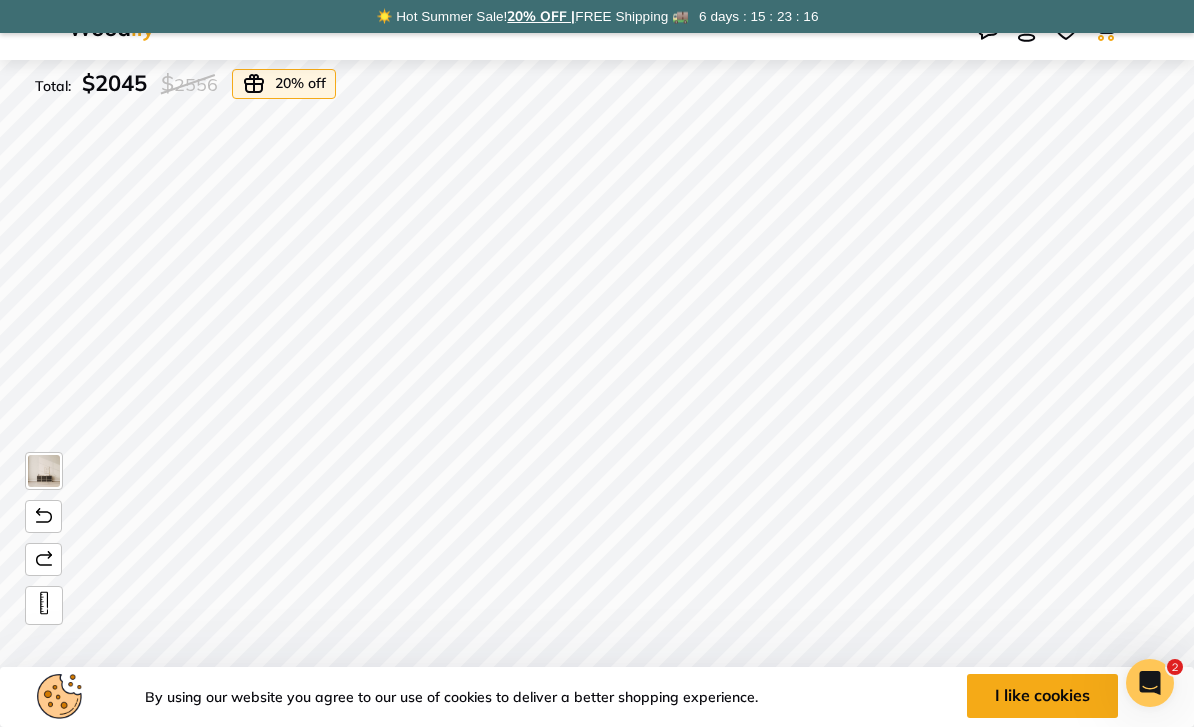 scroll, scrollTop: 46, scrollLeft: 0, axis: vertical 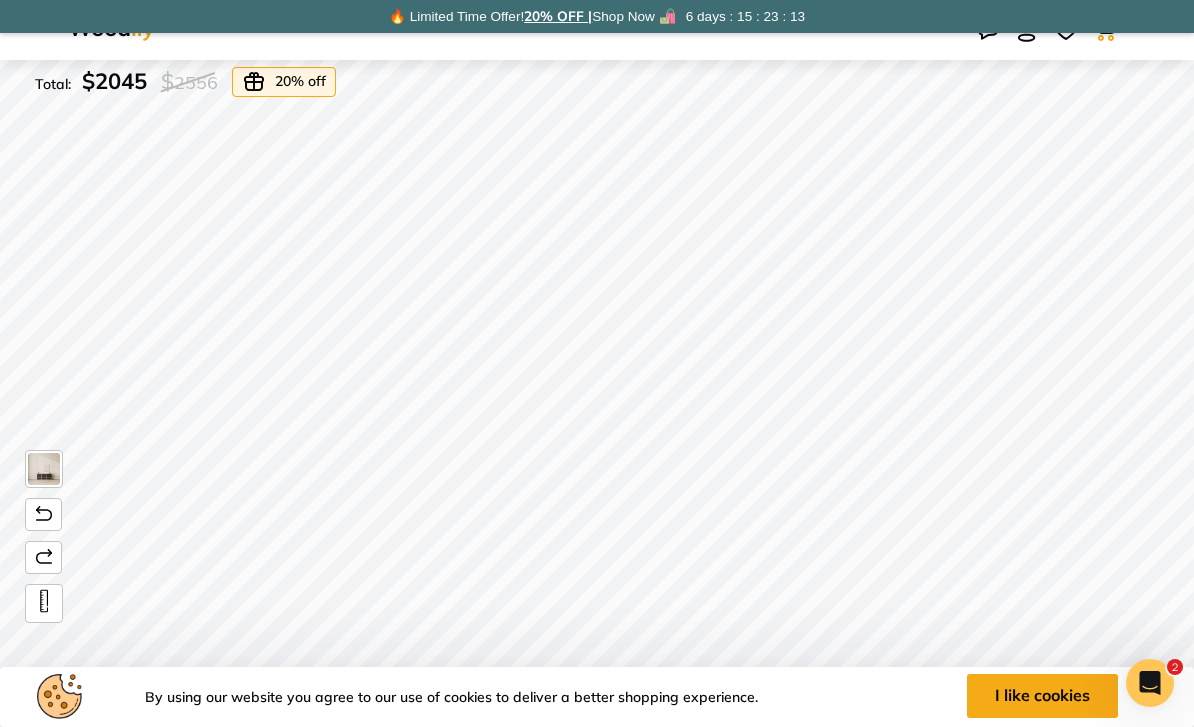 drag, startPoint x: 676, startPoint y: 6, endPoint x: -1, endPoint y: -47, distance: 679.0714 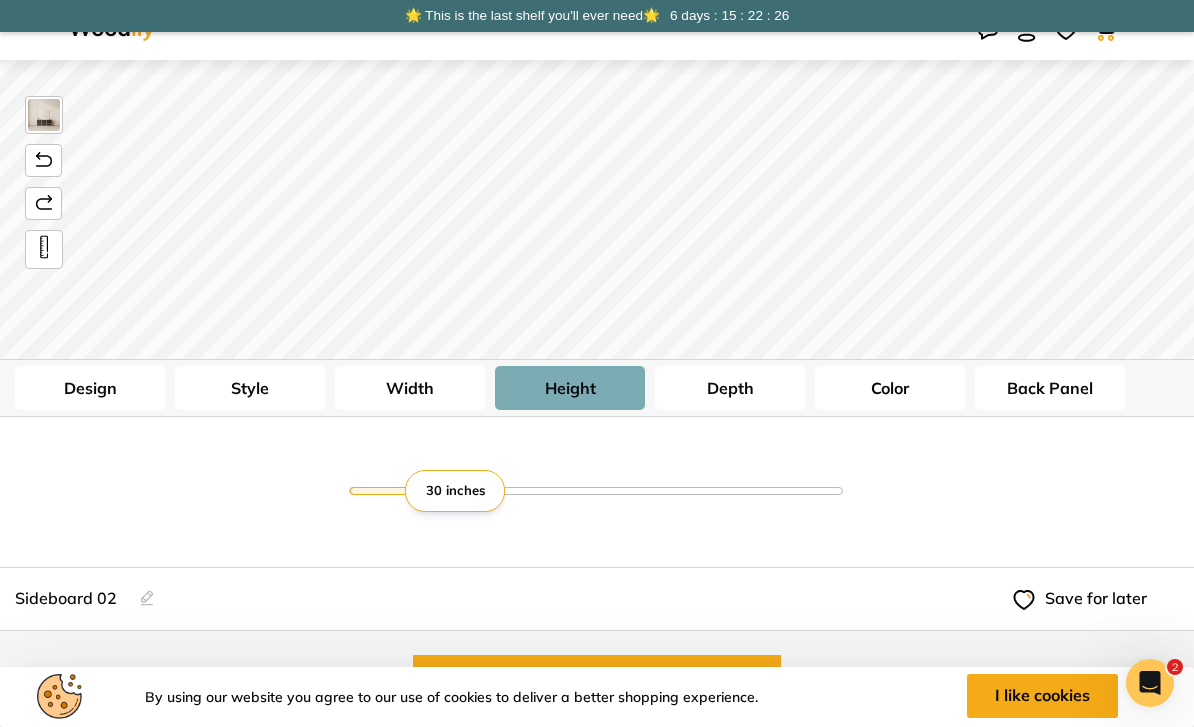 scroll, scrollTop: 398, scrollLeft: 0, axis: vertical 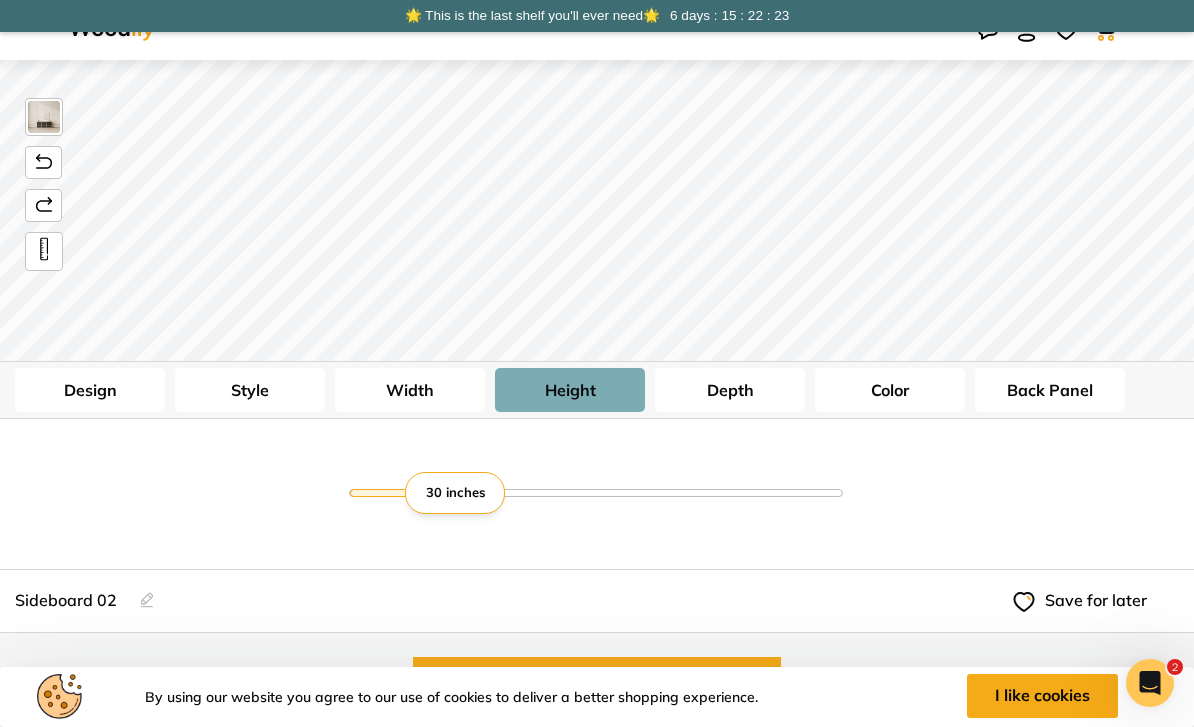 click on "Width" at bounding box center [410, 390] 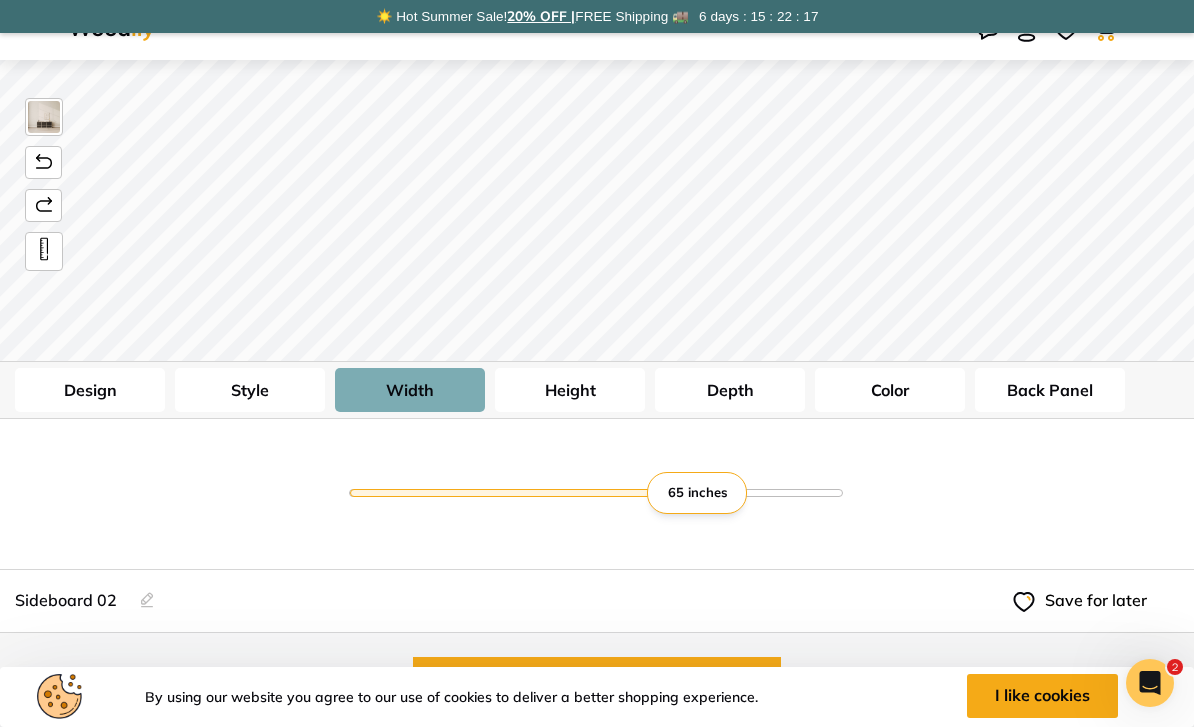 click on "Depth" at bounding box center (730, 390) 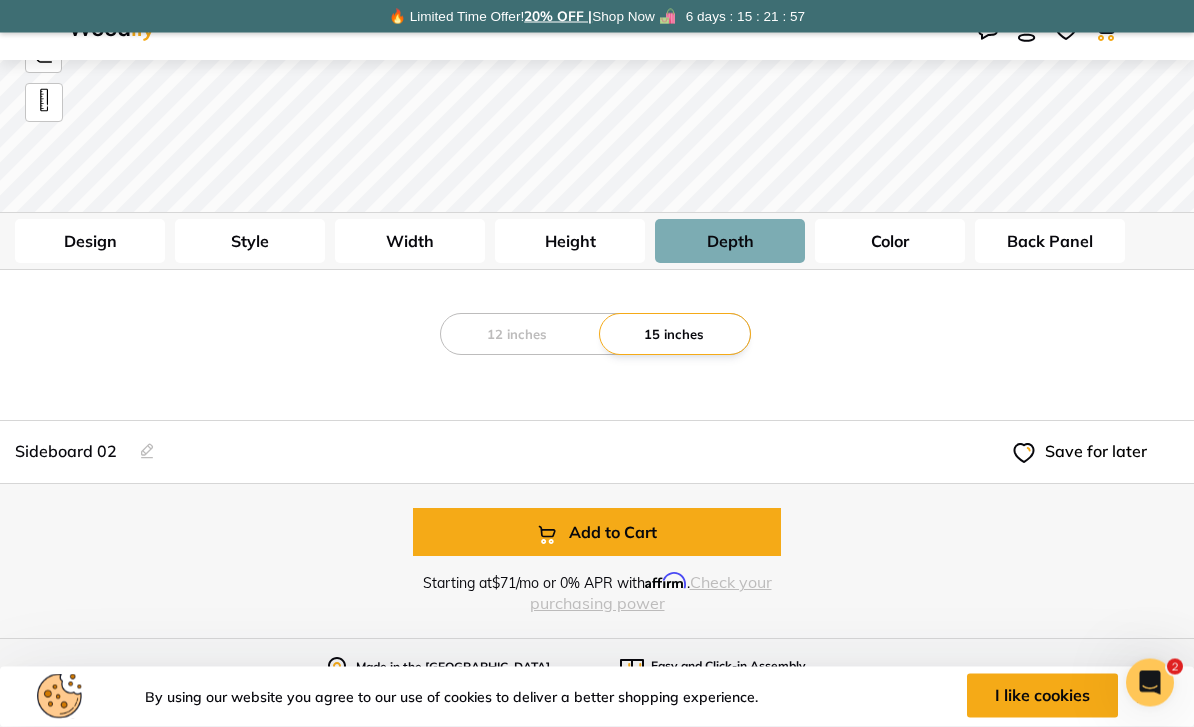 scroll, scrollTop: 564, scrollLeft: 0, axis: vertical 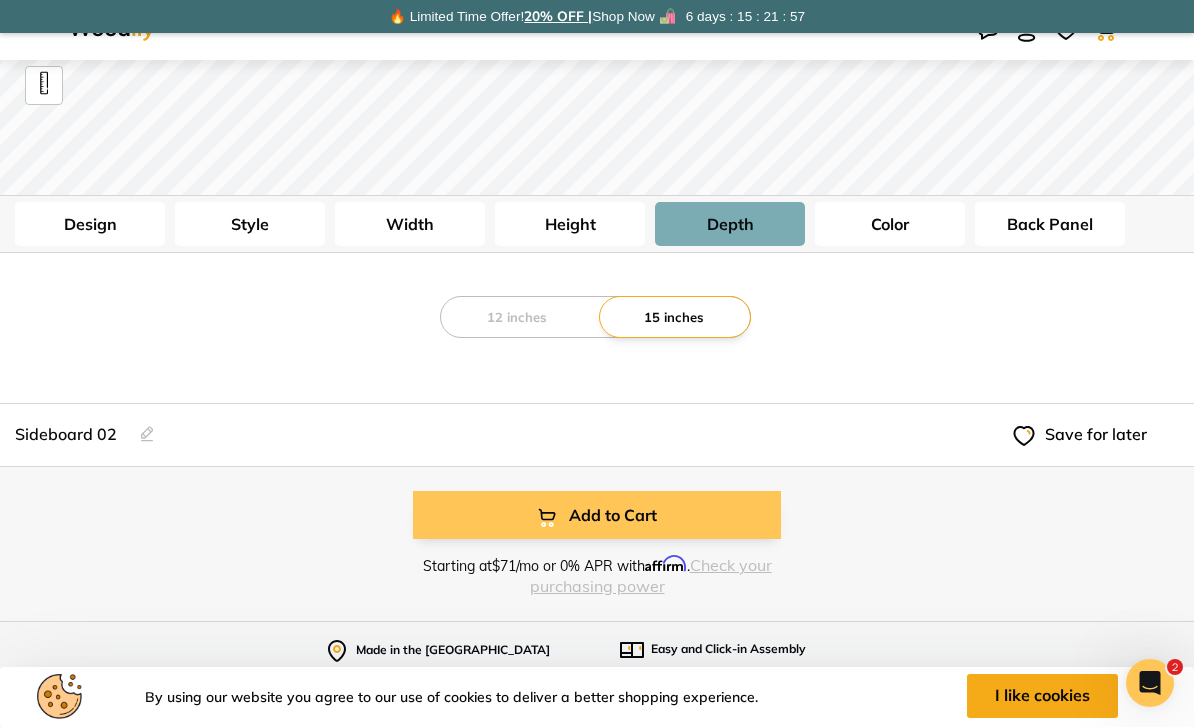click on "Add to Cart" at bounding box center [597, 515] 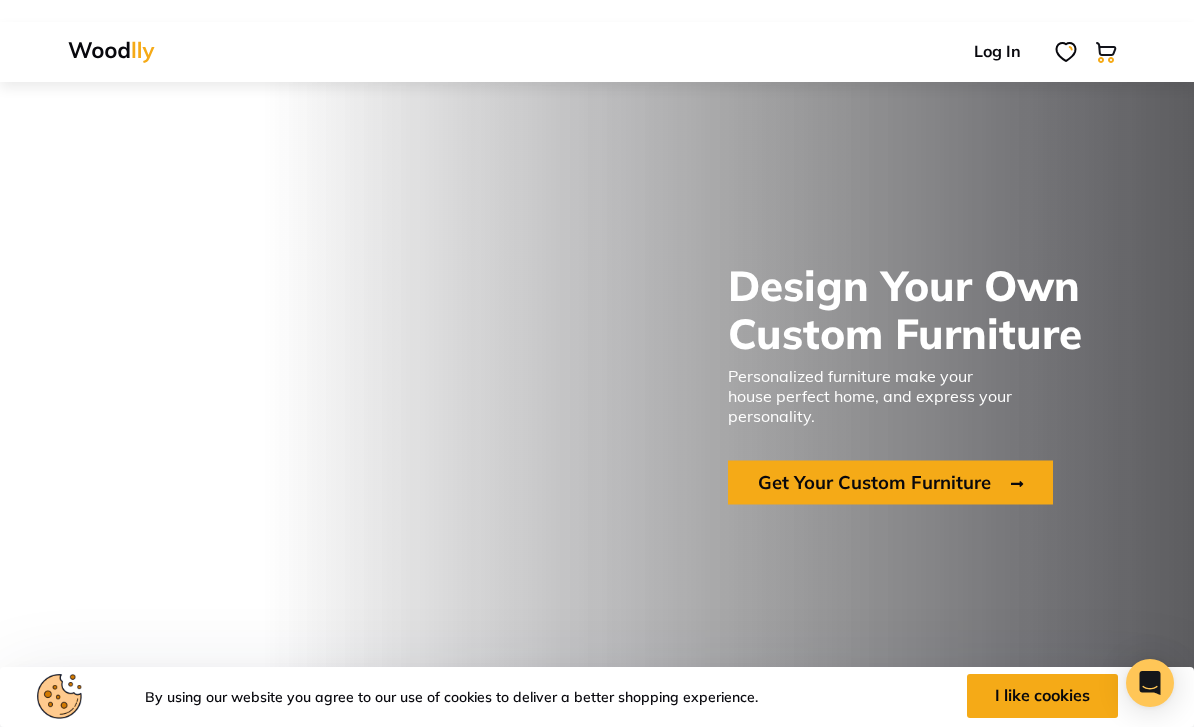 scroll, scrollTop: 0, scrollLeft: 0, axis: both 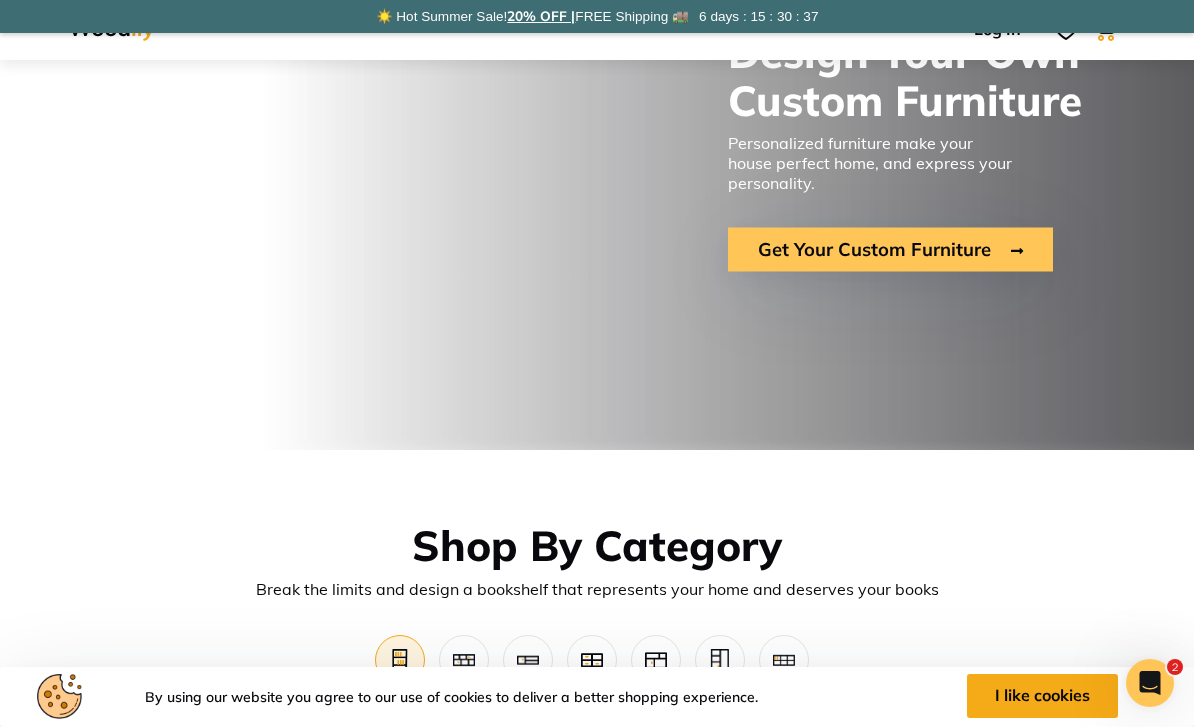 click on "Get Your Custom Furniture" at bounding box center [890, 249] 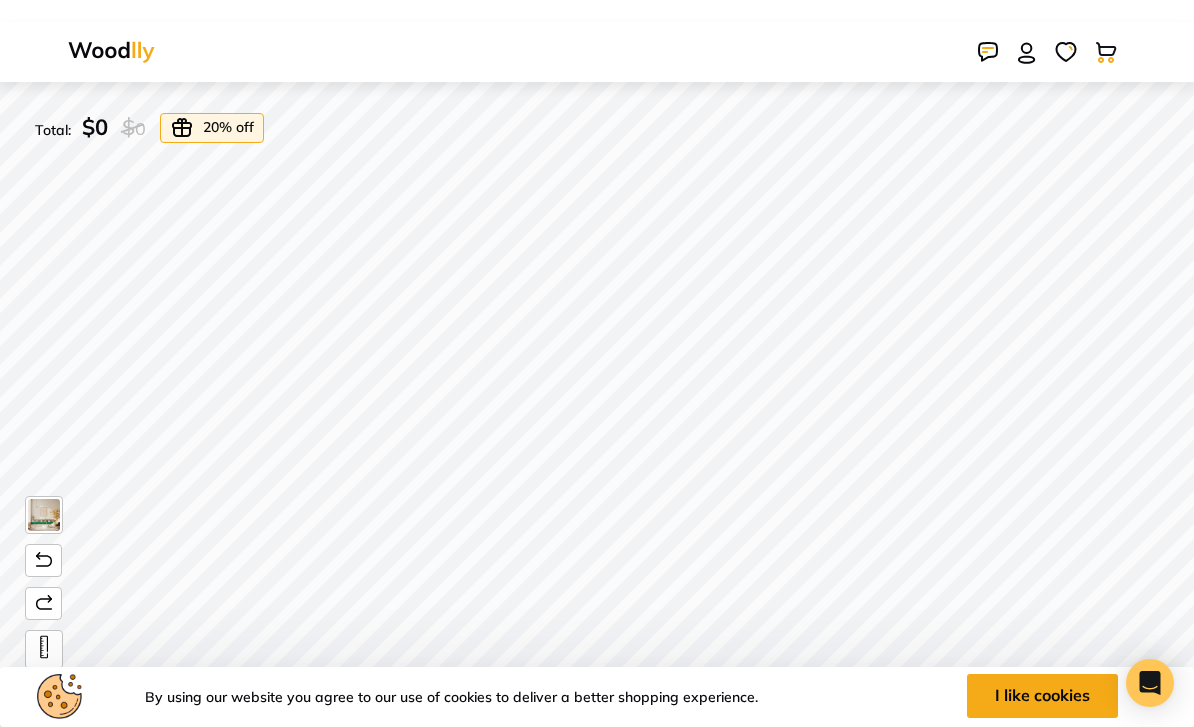 scroll, scrollTop: 0, scrollLeft: 0, axis: both 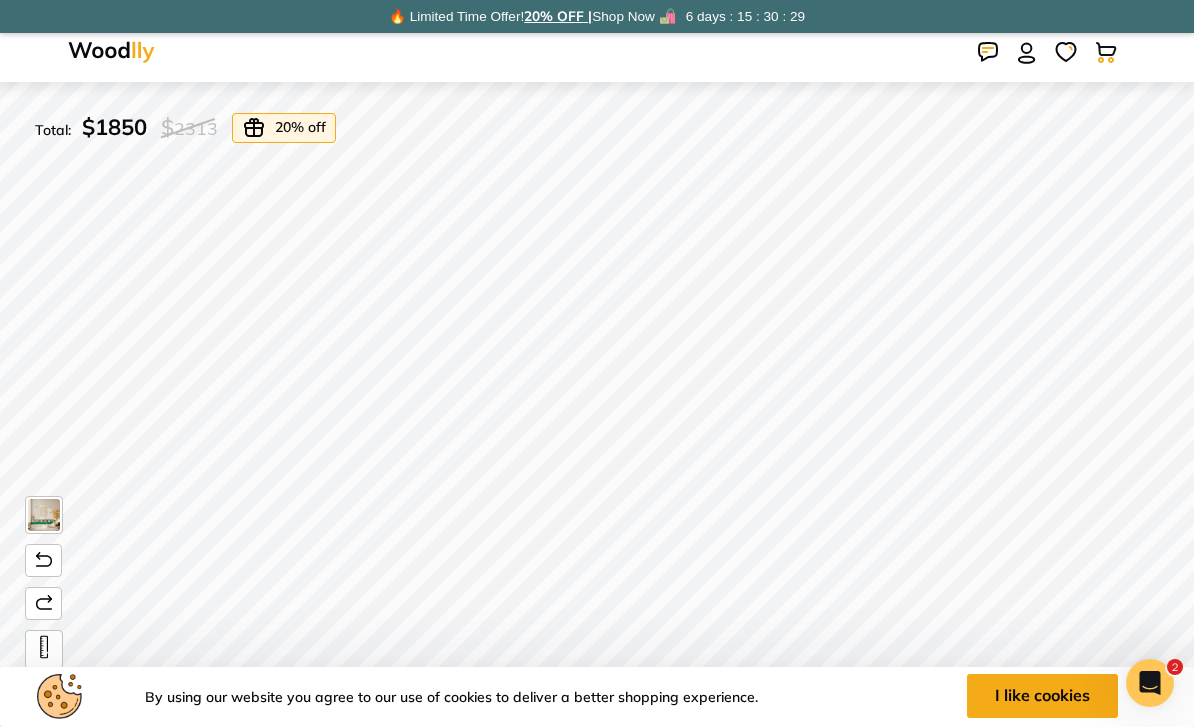 click at bounding box center [111, 52] 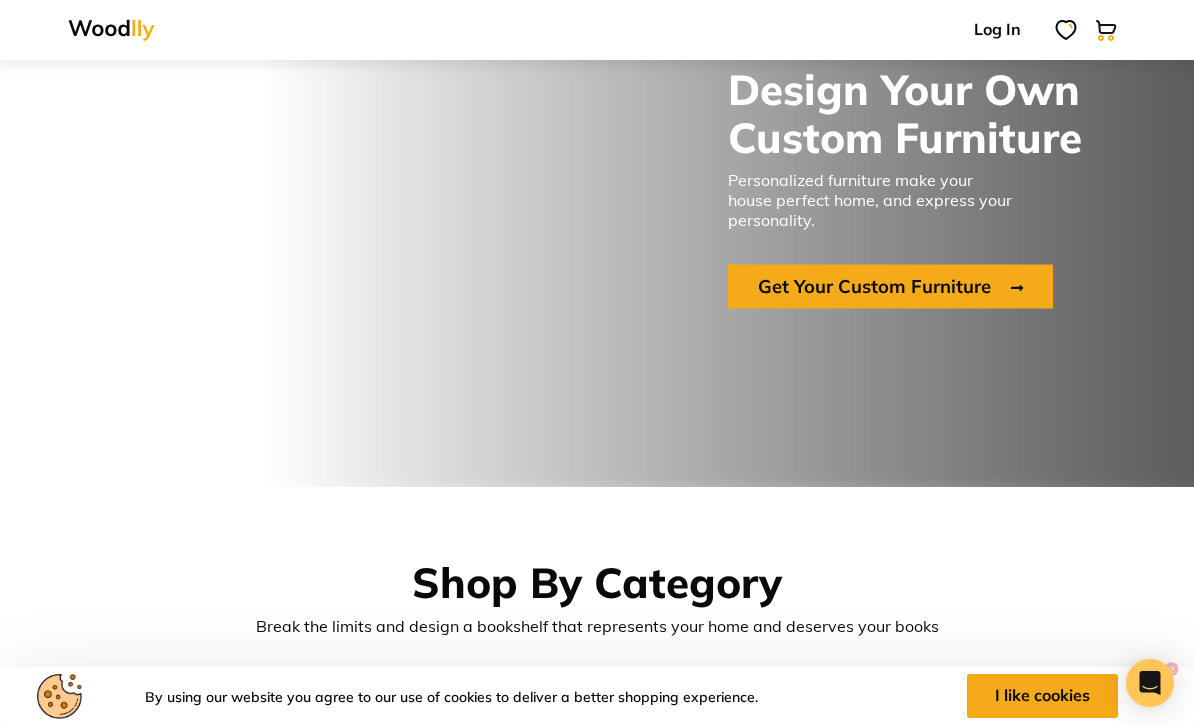 scroll, scrollTop: 344, scrollLeft: 0, axis: vertical 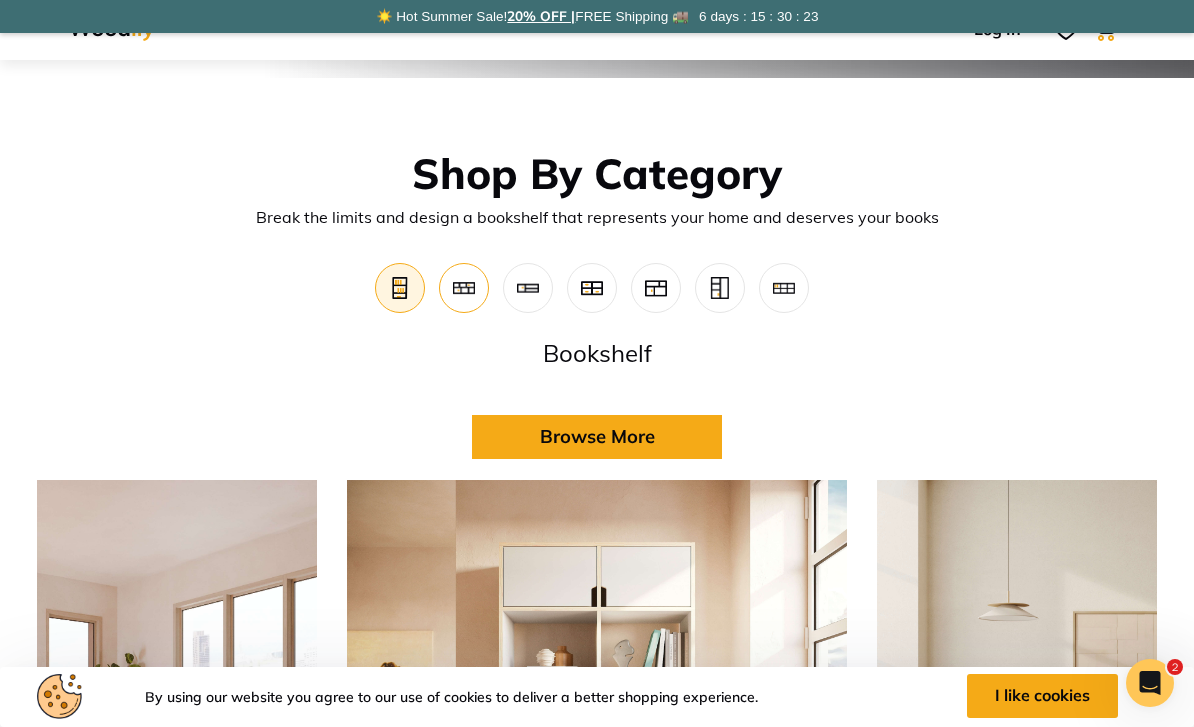 click at bounding box center (464, 288) 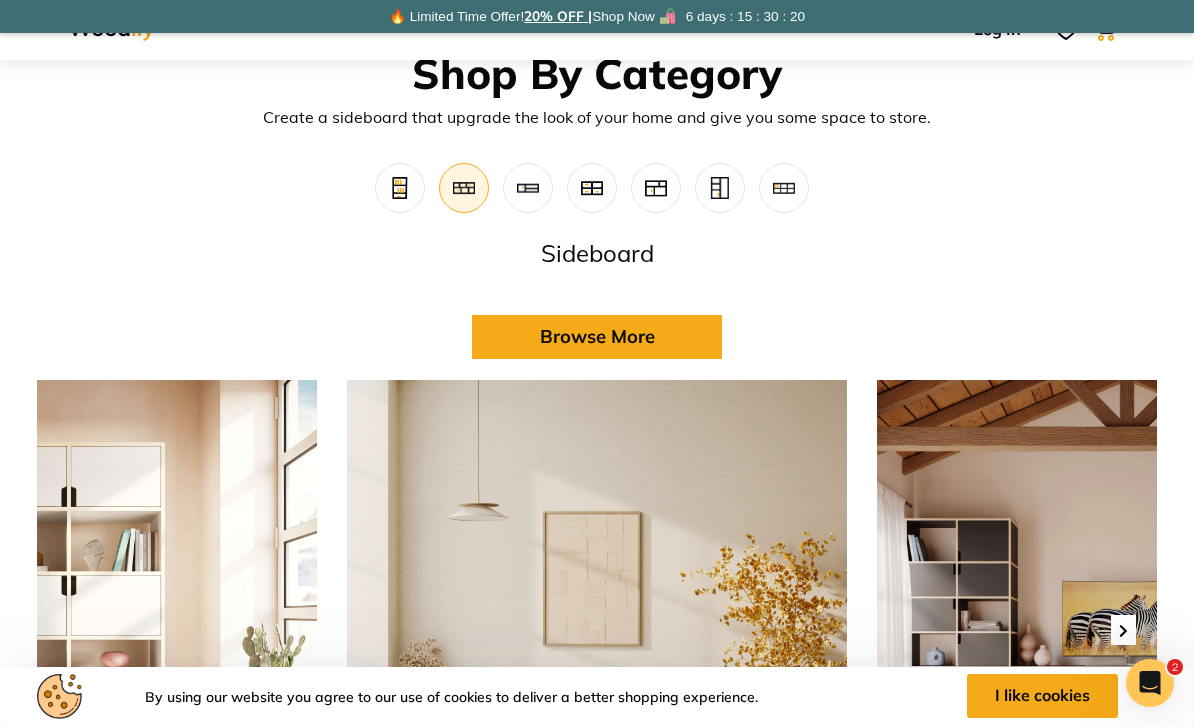 scroll, scrollTop: 706, scrollLeft: 0, axis: vertical 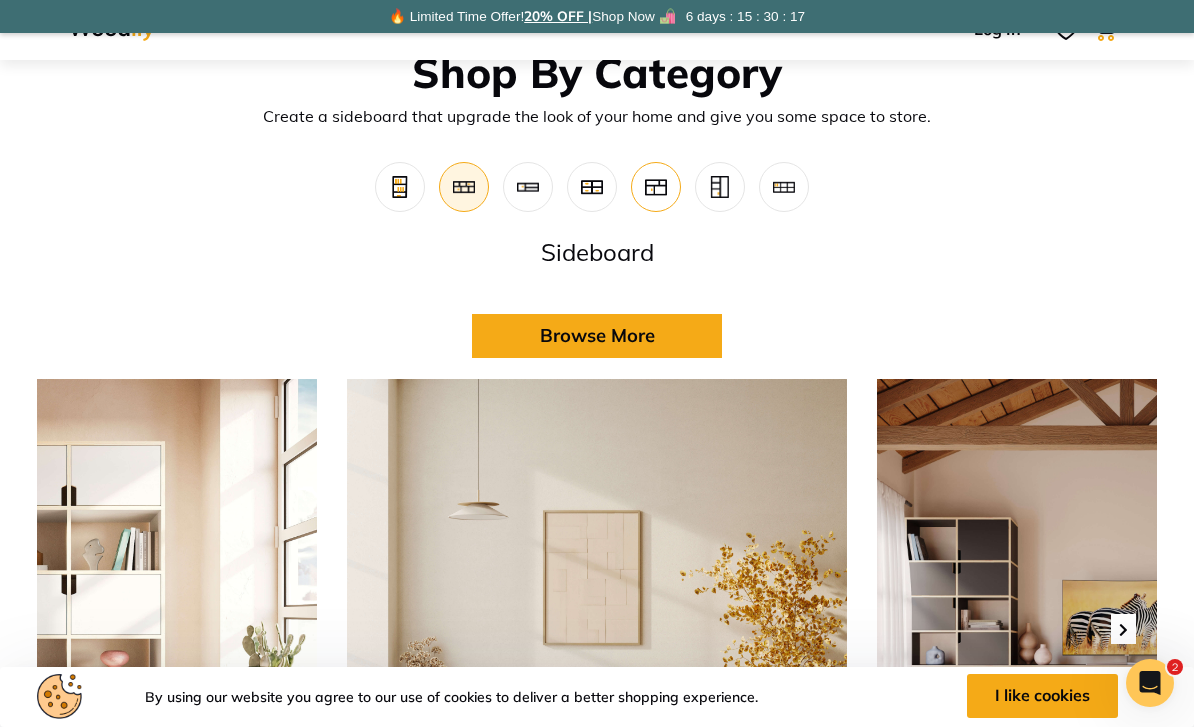 click at bounding box center [656, 187] 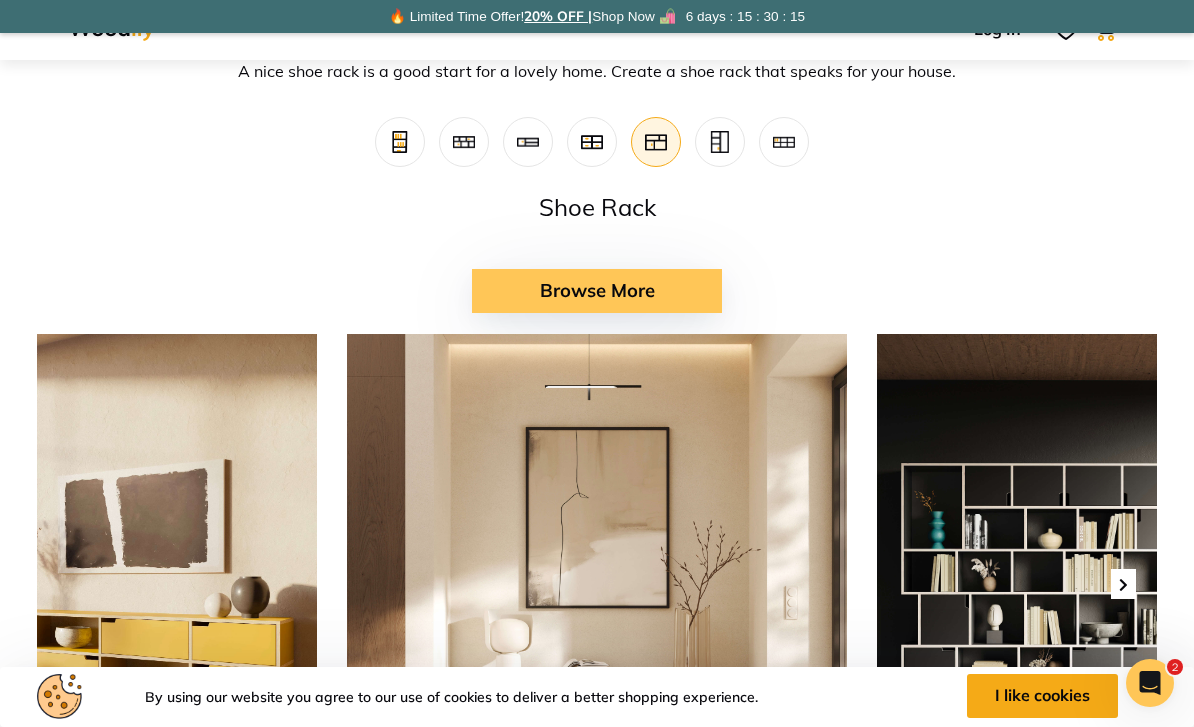 scroll, scrollTop: 687, scrollLeft: 0, axis: vertical 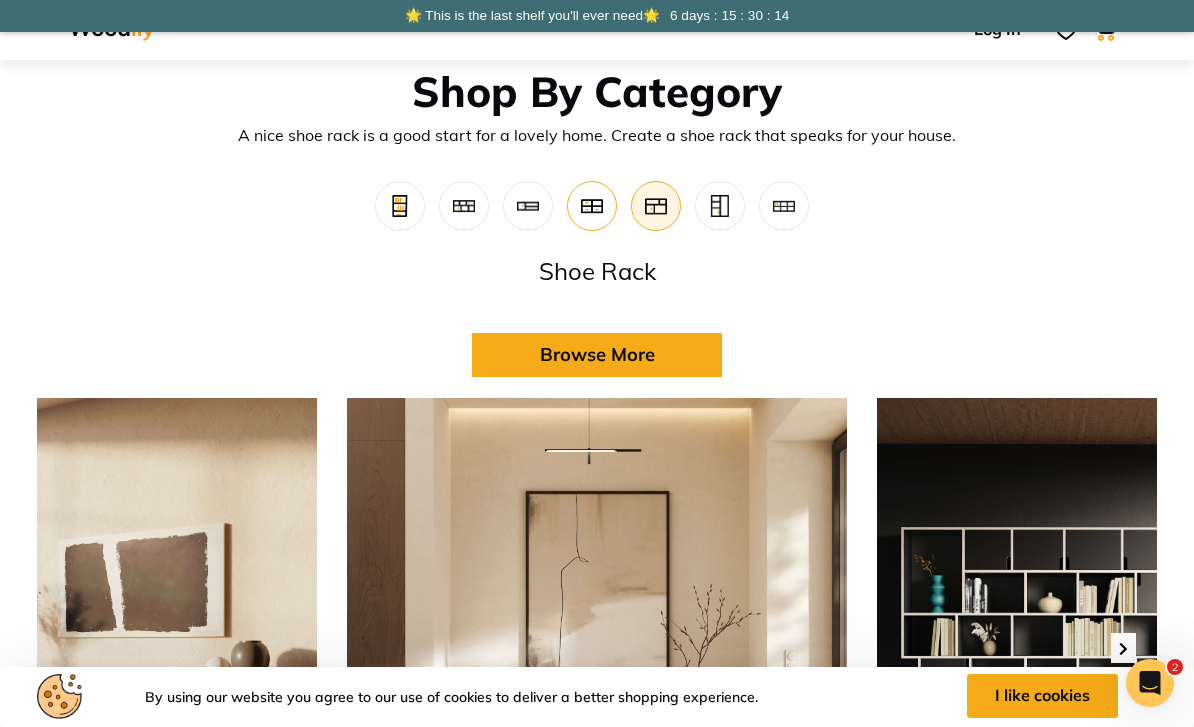 click at bounding box center [592, 206] 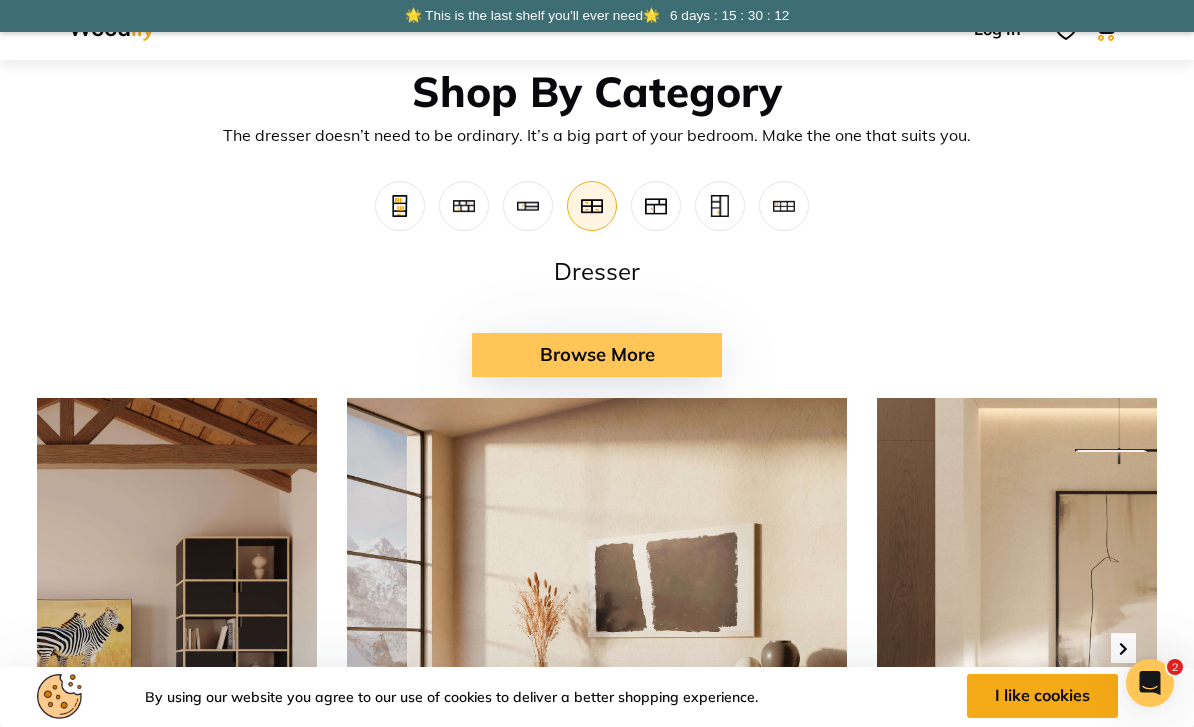 click on "Browse More" at bounding box center (597, 355) 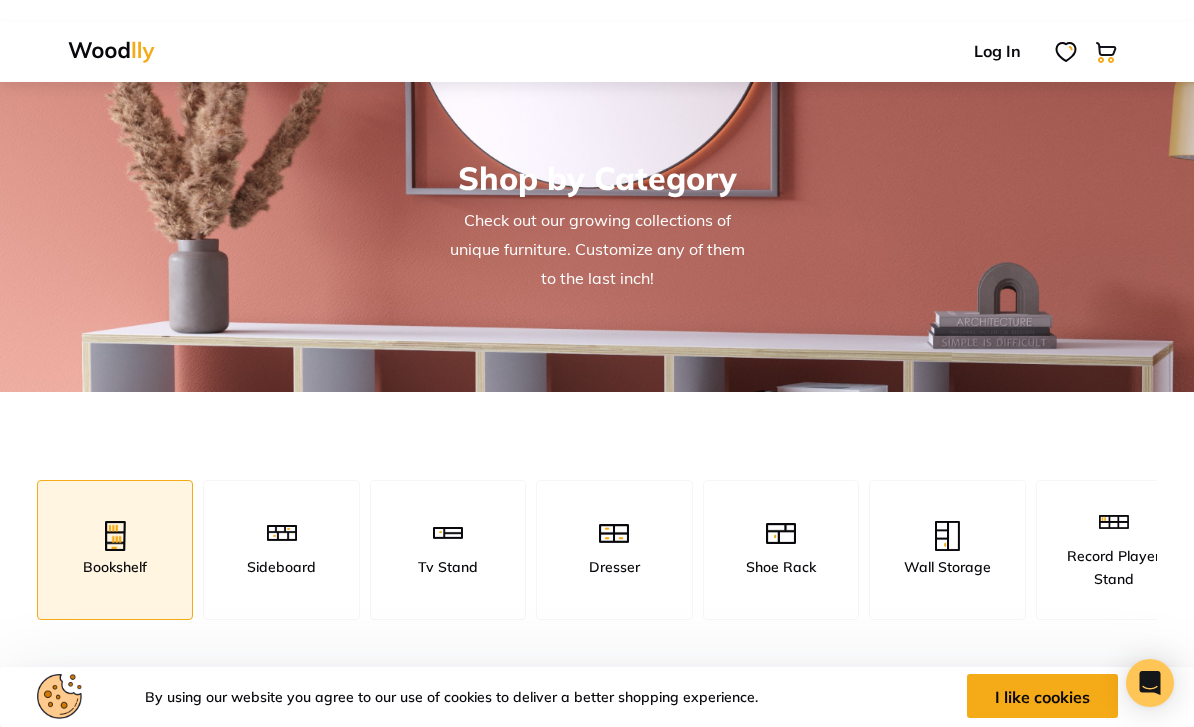 scroll, scrollTop: 0, scrollLeft: 0, axis: both 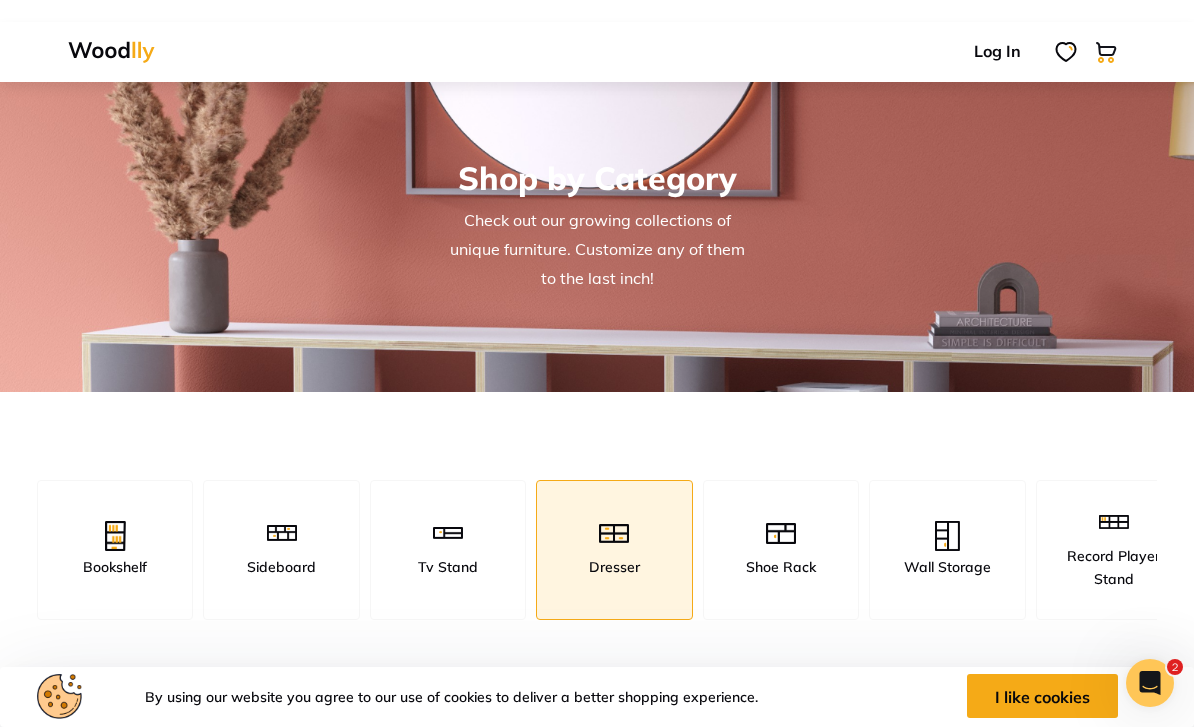 click at bounding box center [614, 533] 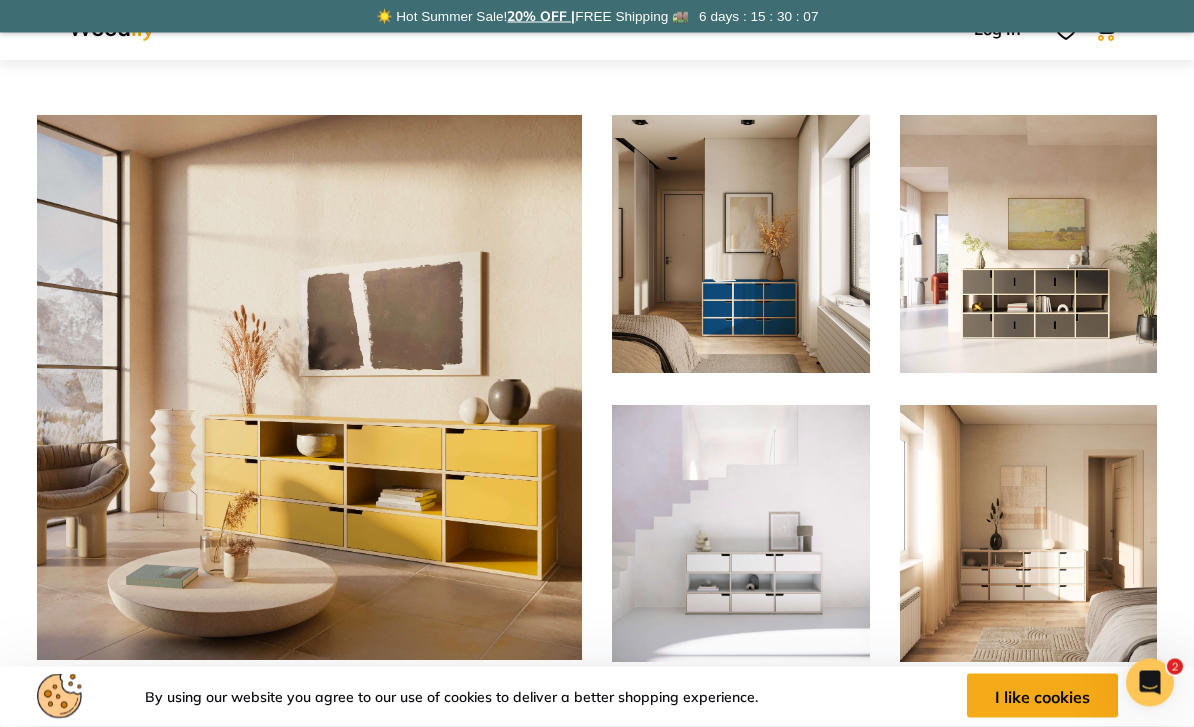 scroll, scrollTop: 595, scrollLeft: 0, axis: vertical 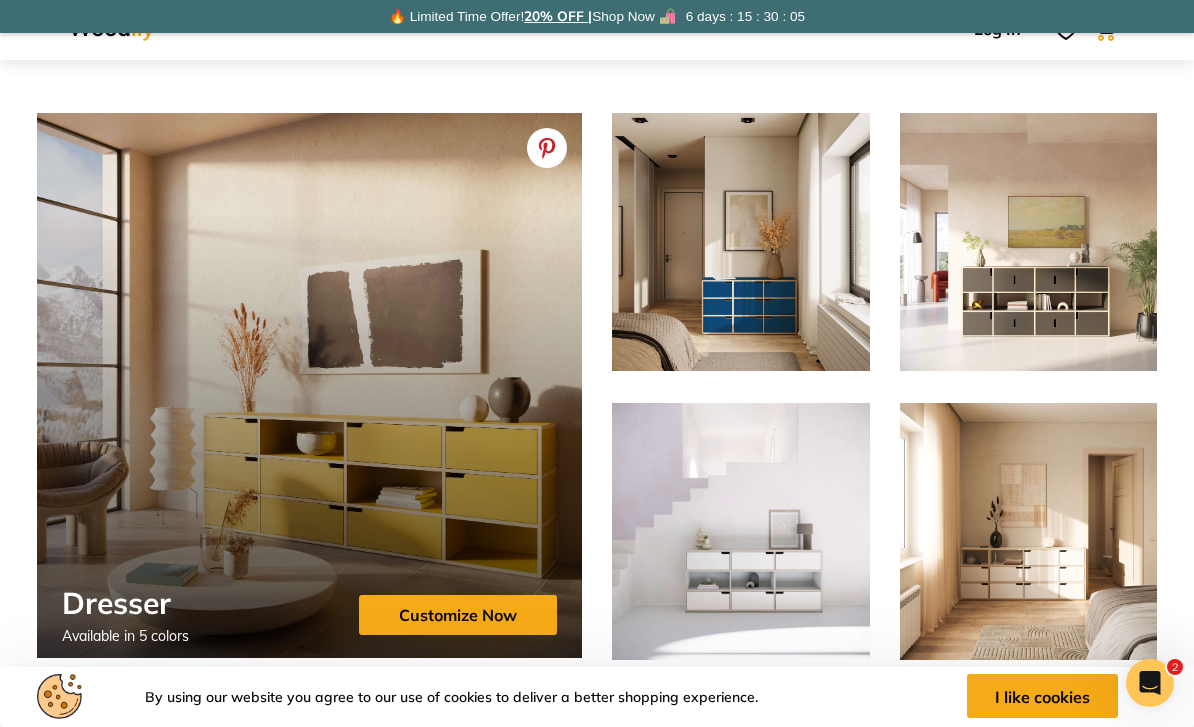 click at bounding box center [309, 485] 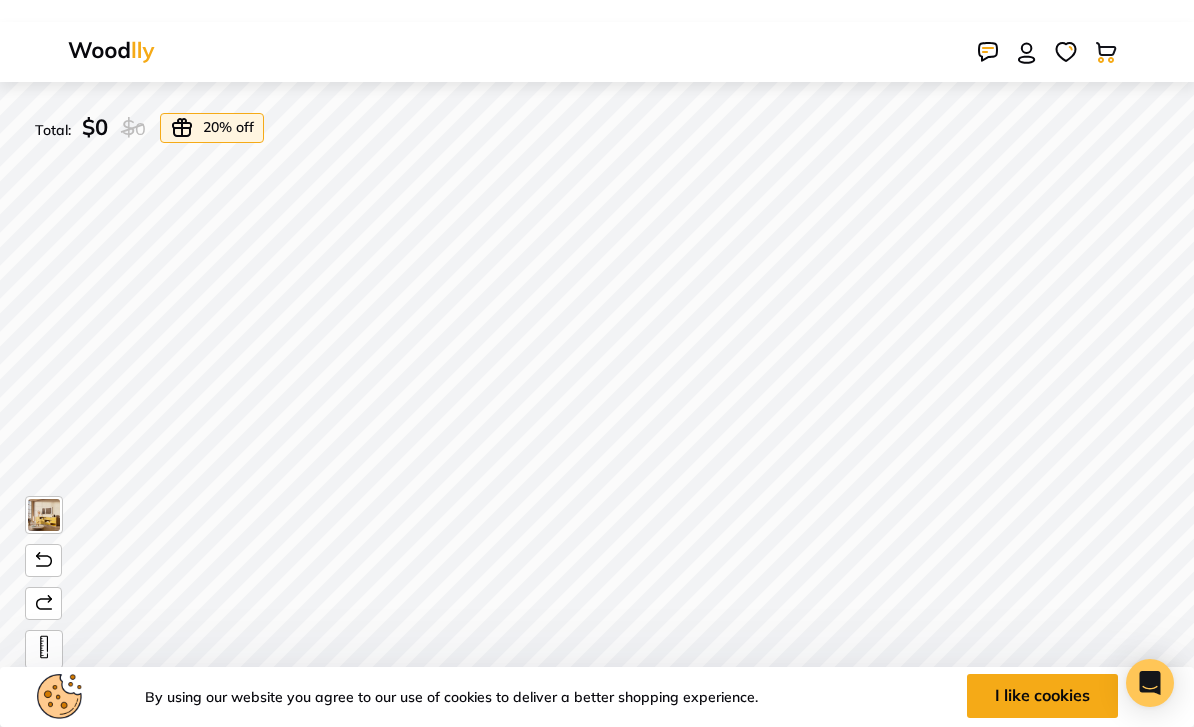 scroll, scrollTop: 0, scrollLeft: 0, axis: both 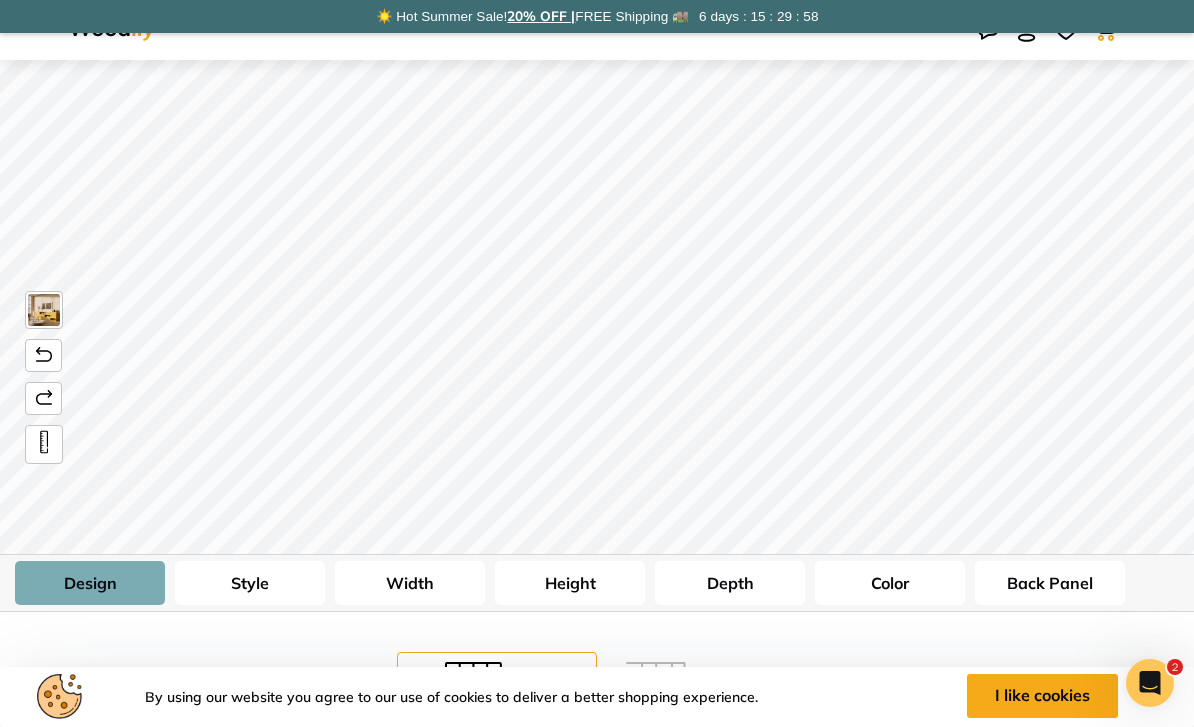 click on "Style" at bounding box center [250, 583] 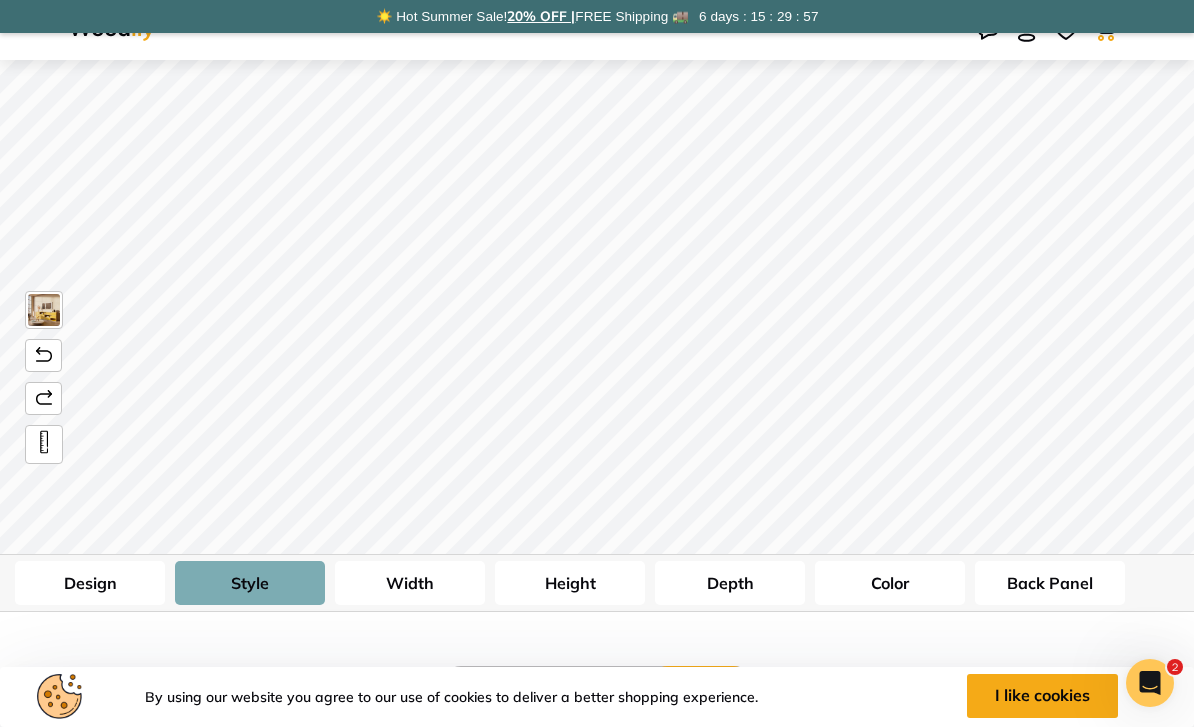 click on "Style 1" at bounding box center [493, 687] 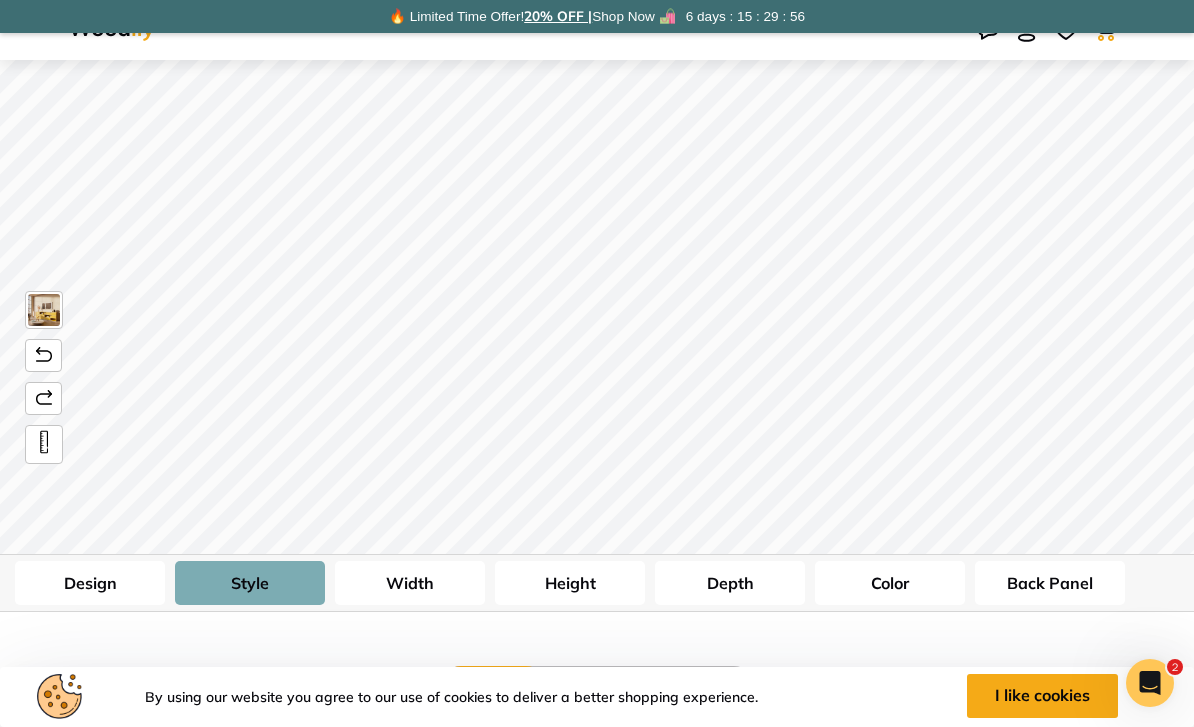 click on "Style 2" at bounding box center (597, 687) 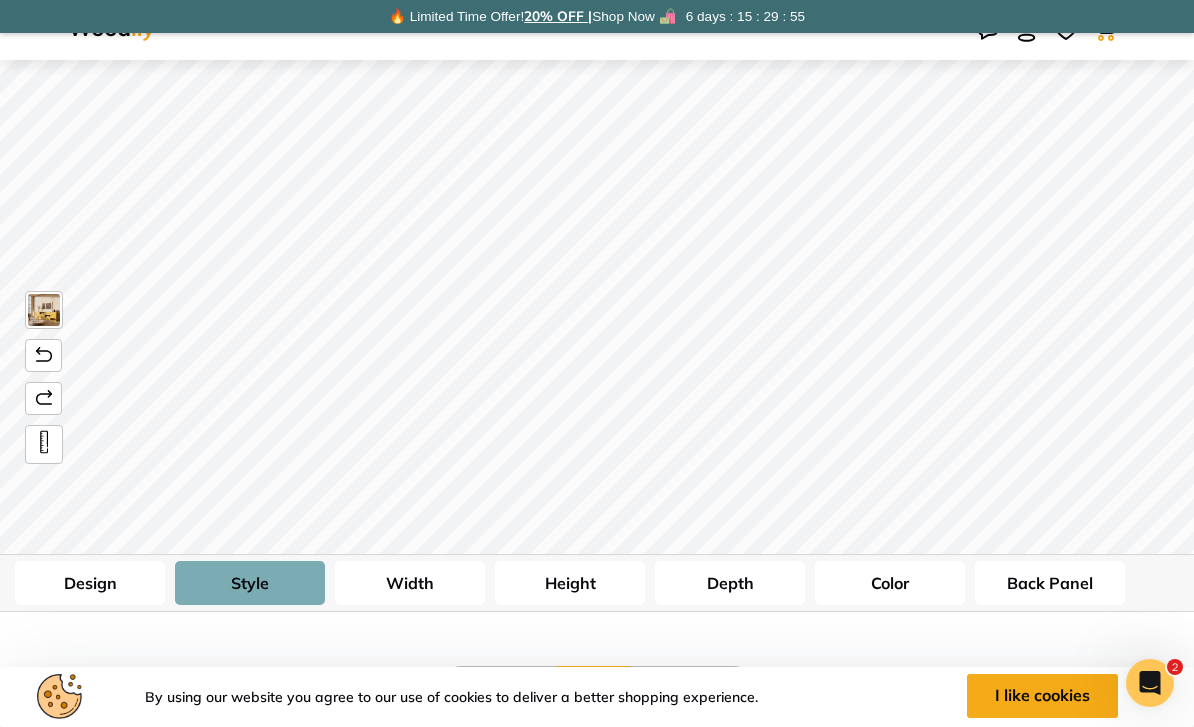 click on "Style 3" at bounding box center [701, 687] 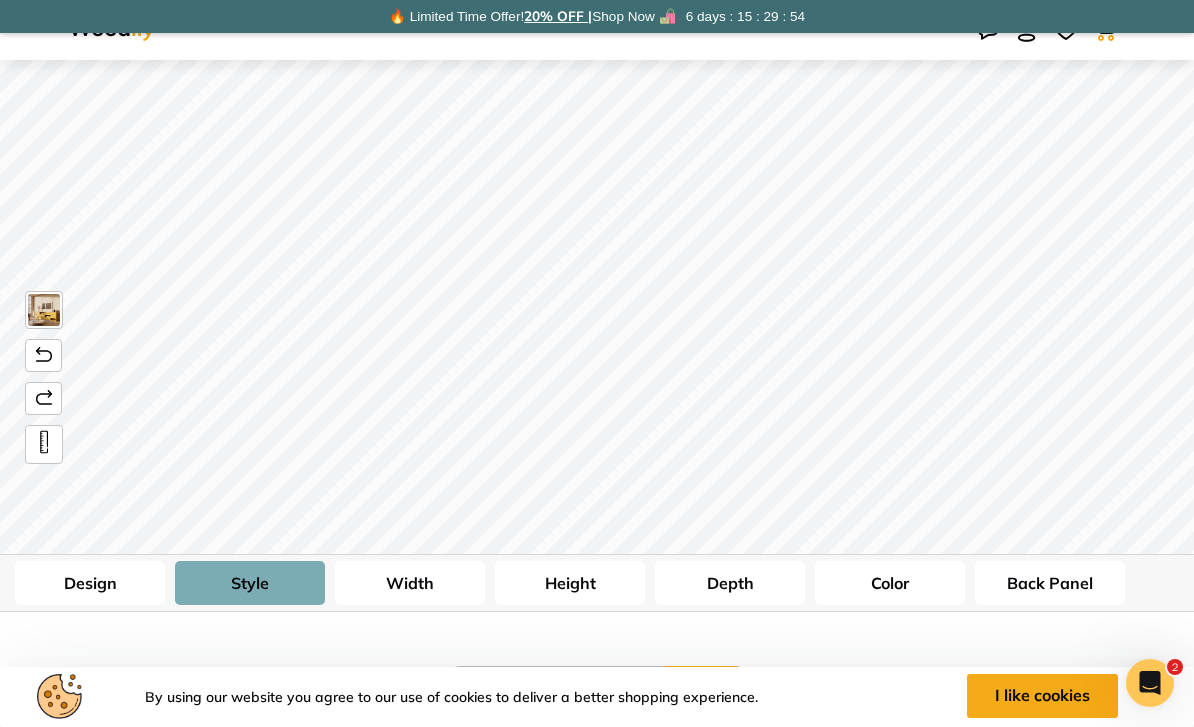 click on "Width" at bounding box center (410, 583) 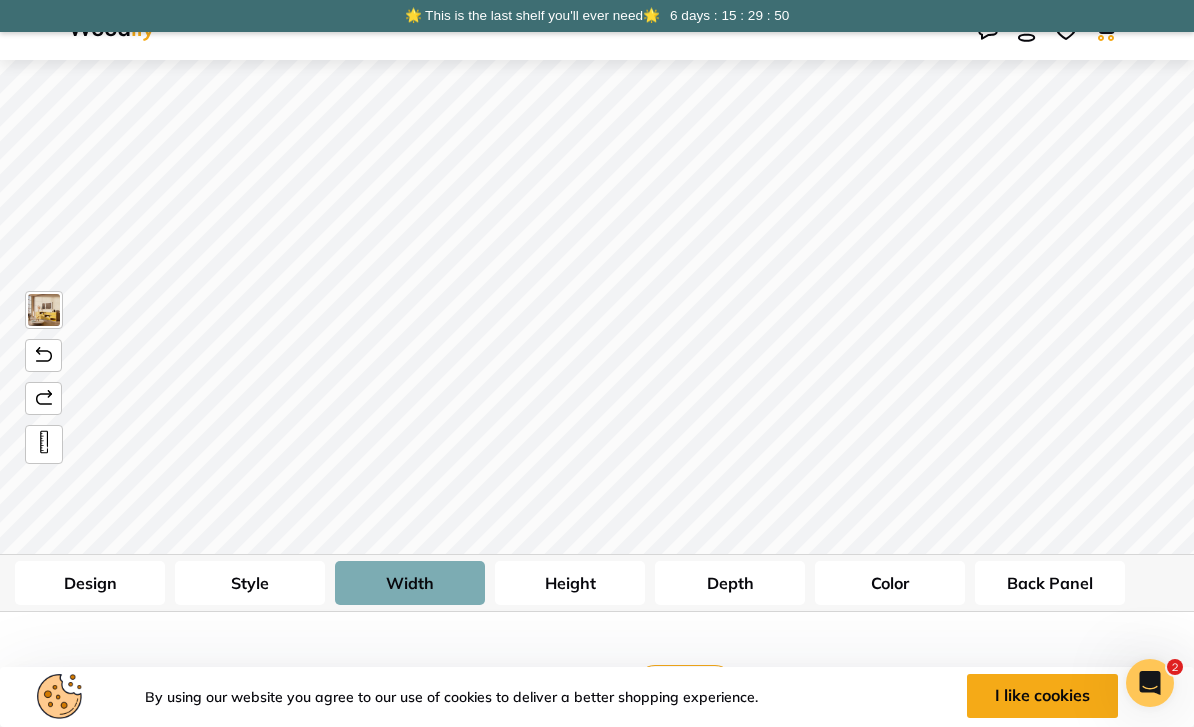drag, startPoint x: 754, startPoint y: 686, endPoint x: 687, endPoint y: 693, distance: 67.36468 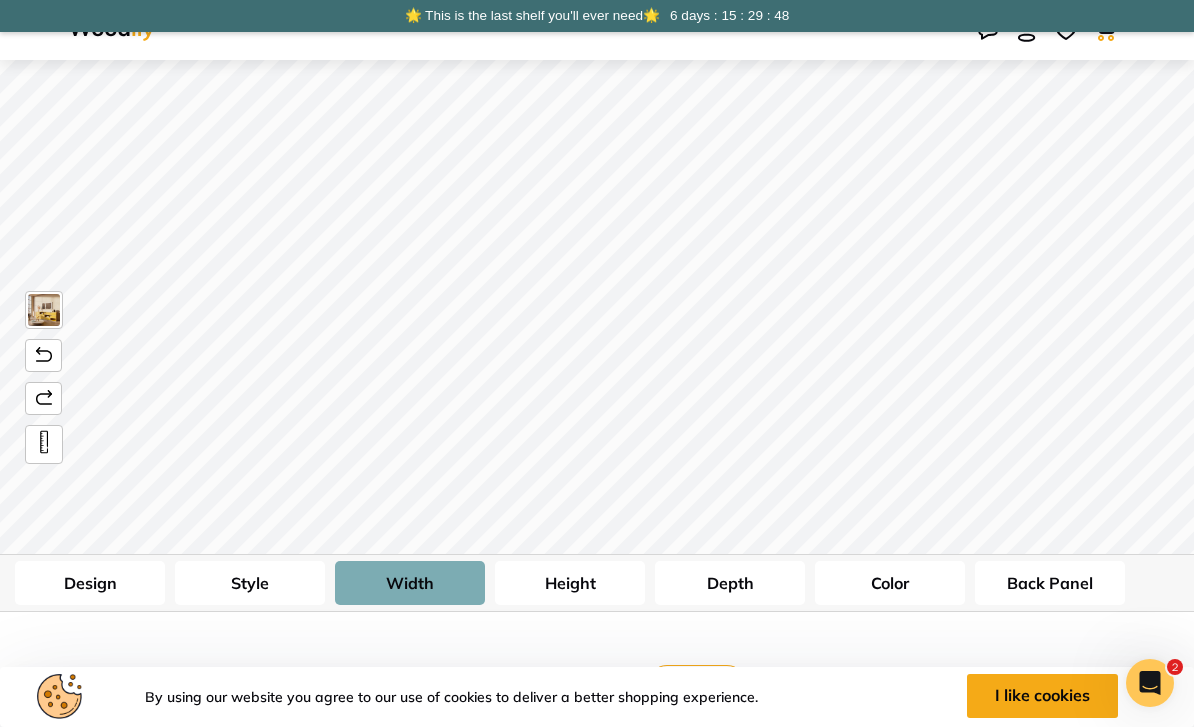 type on "65" 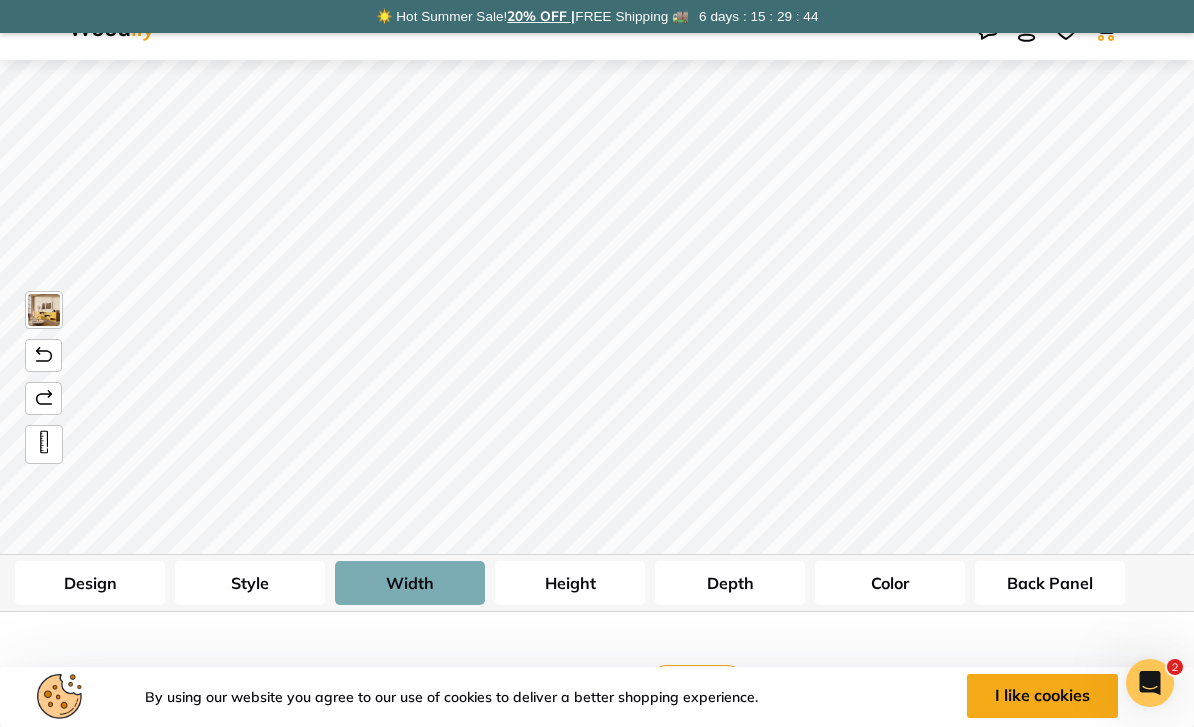 click on "Height" at bounding box center (570, 583) 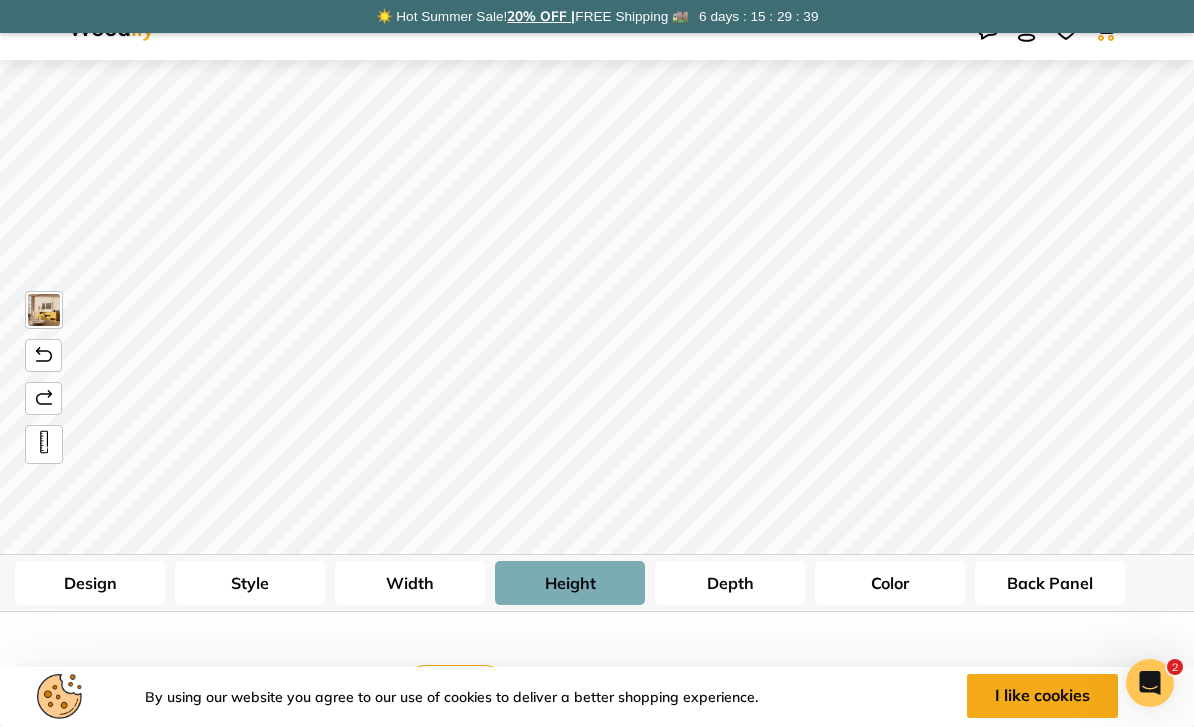 drag, startPoint x: 512, startPoint y: 698, endPoint x: 455, endPoint y: 695, distance: 57.07889 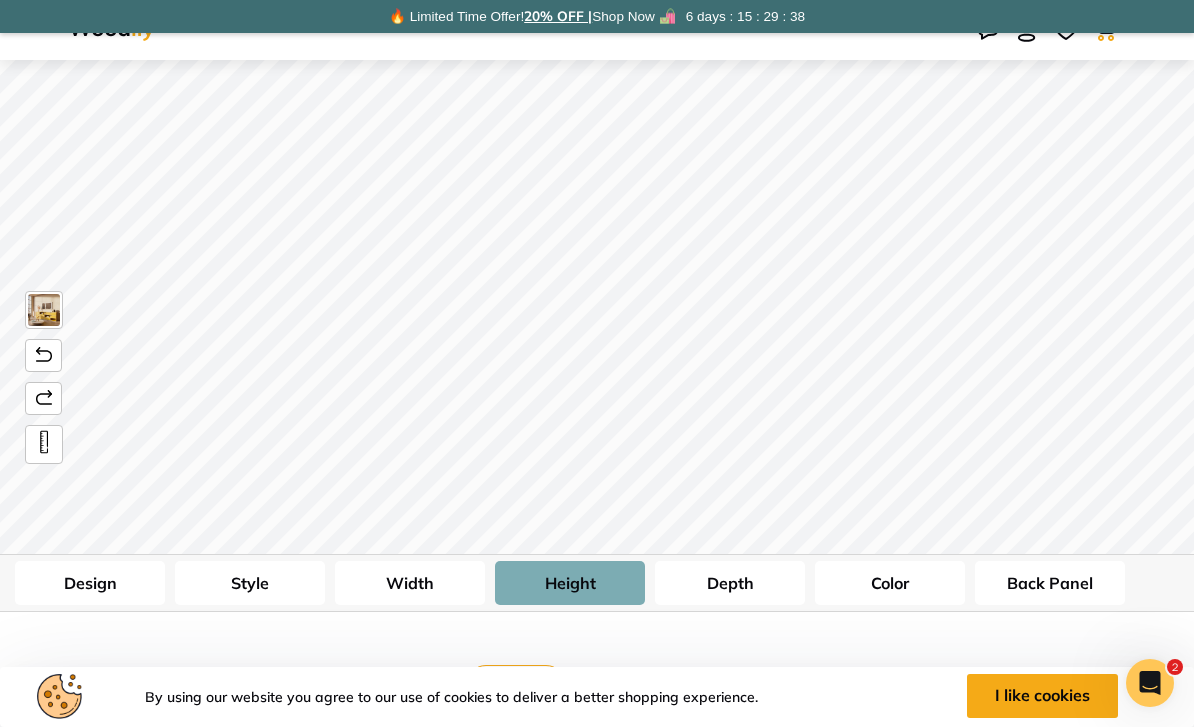 drag, startPoint x: 459, startPoint y: 694, endPoint x: 476, endPoint y: 693, distance: 17.029387 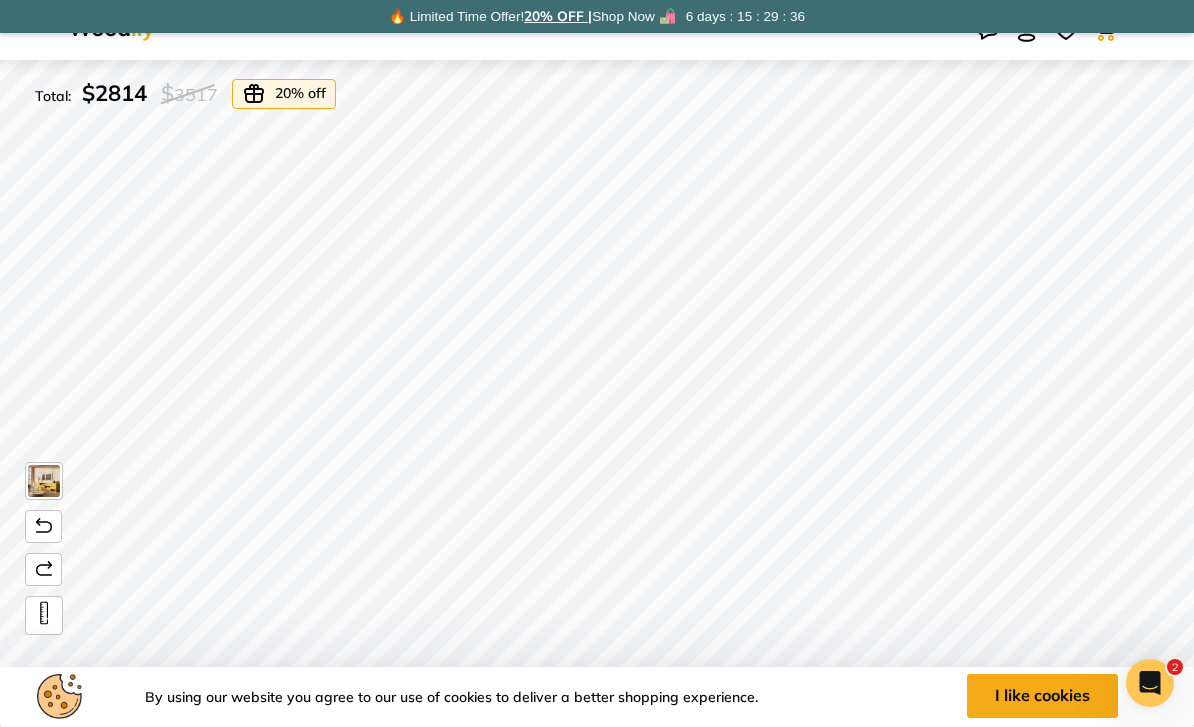 scroll, scrollTop: 281, scrollLeft: 0, axis: vertical 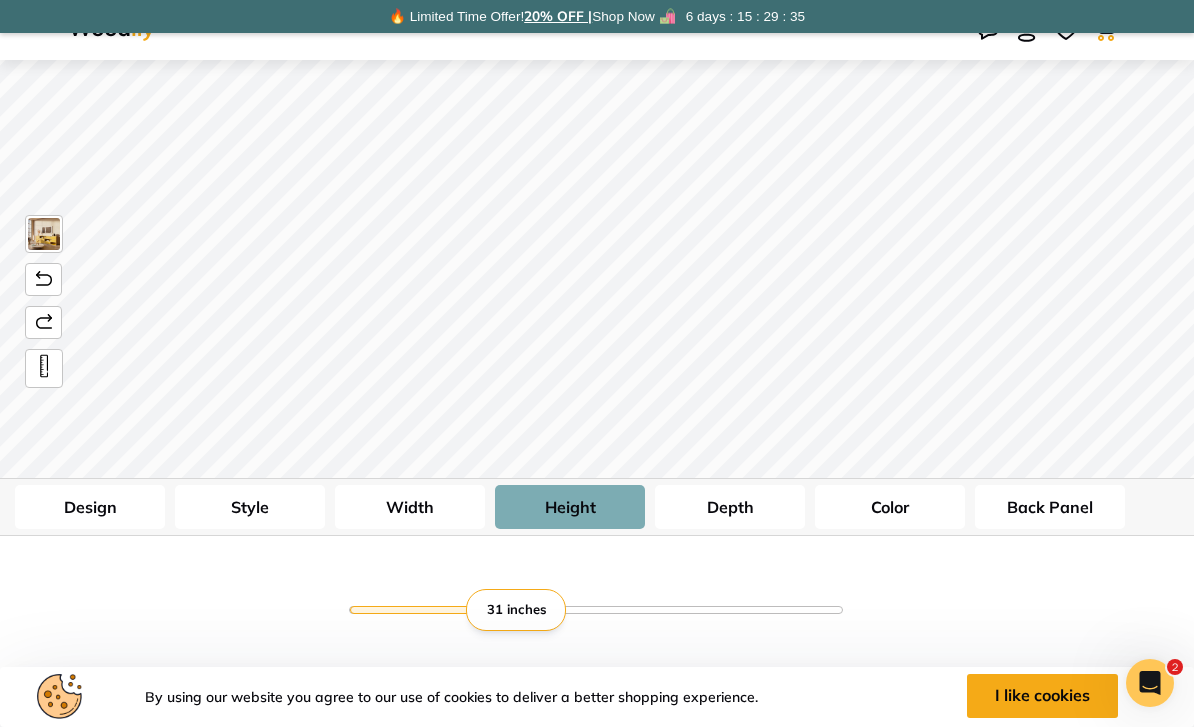 click on "Depth" at bounding box center (730, 507) 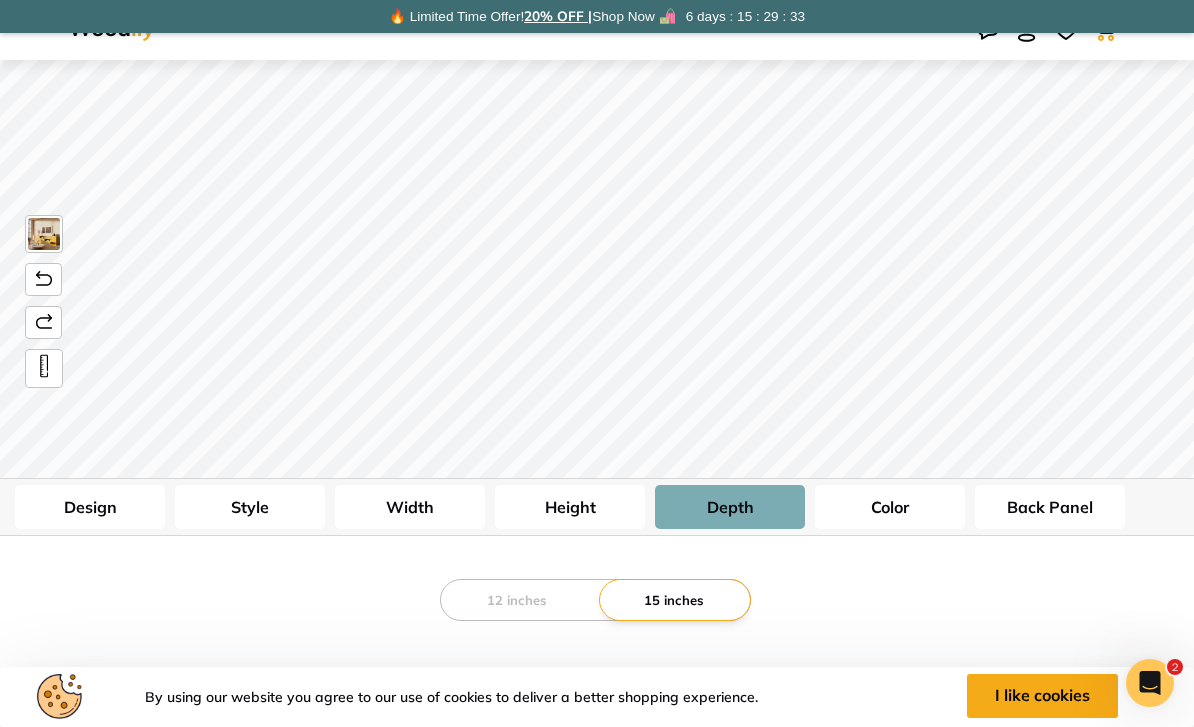 click on "Color" at bounding box center [890, 507] 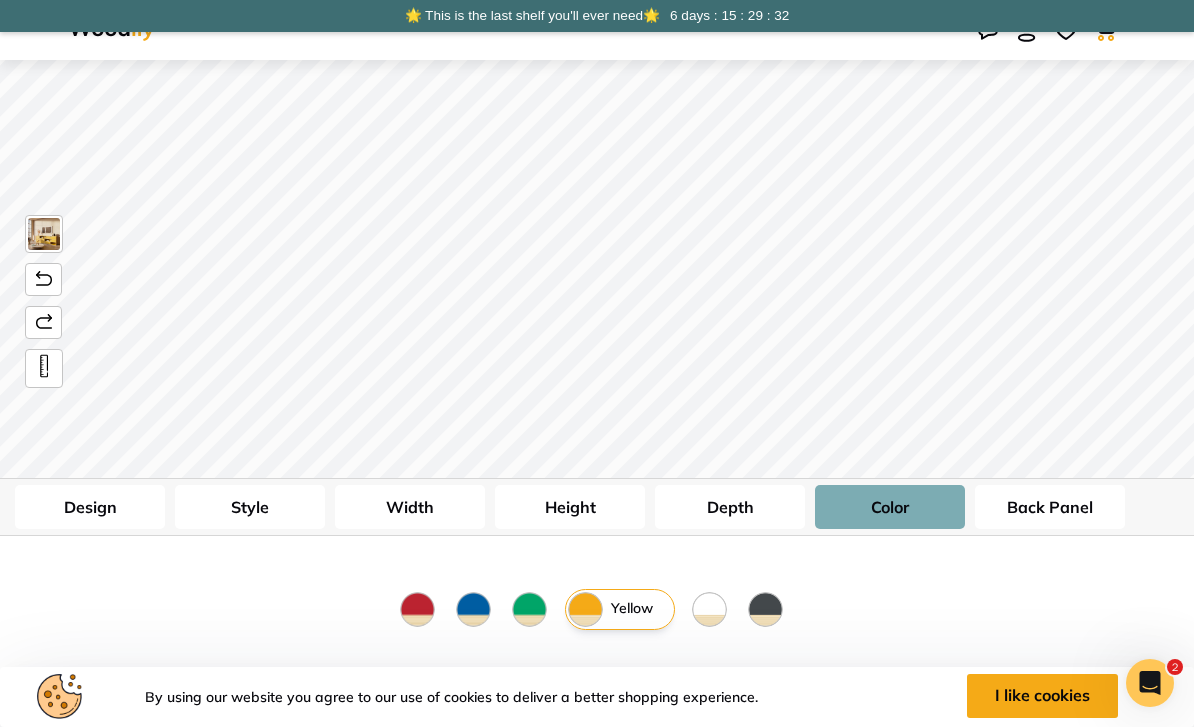 click at bounding box center (765, 609) 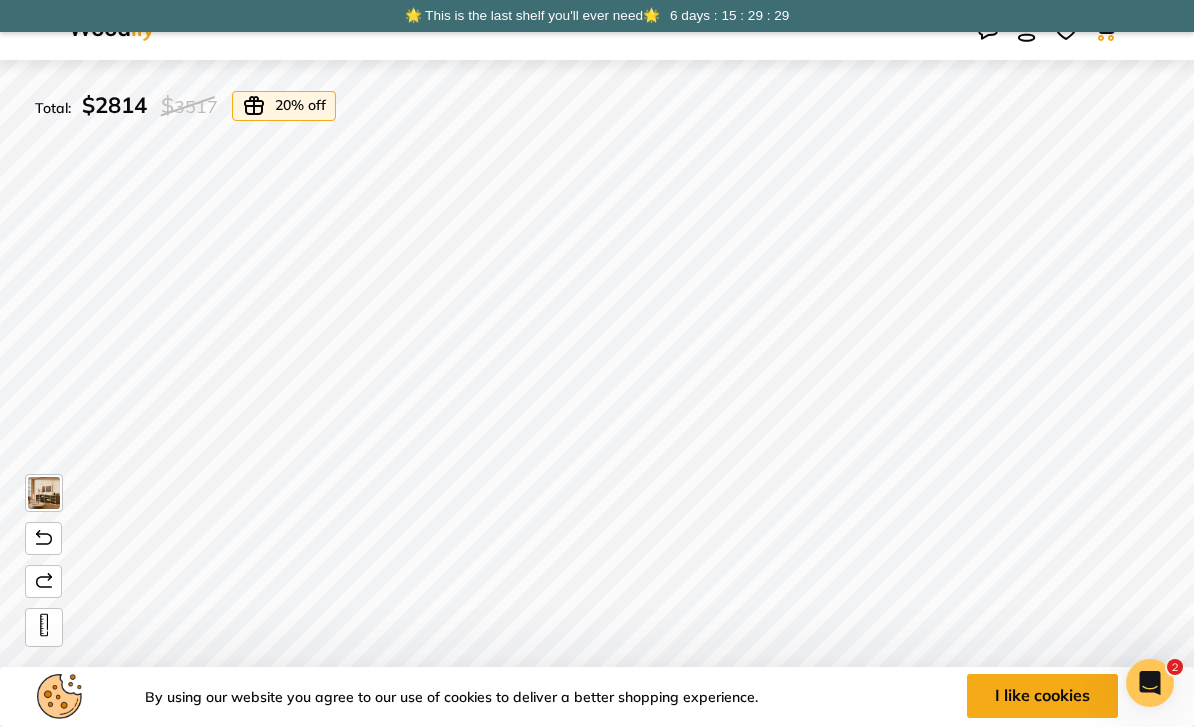 scroll, scrollTop: 0, scrollLeft: 0, axis: both 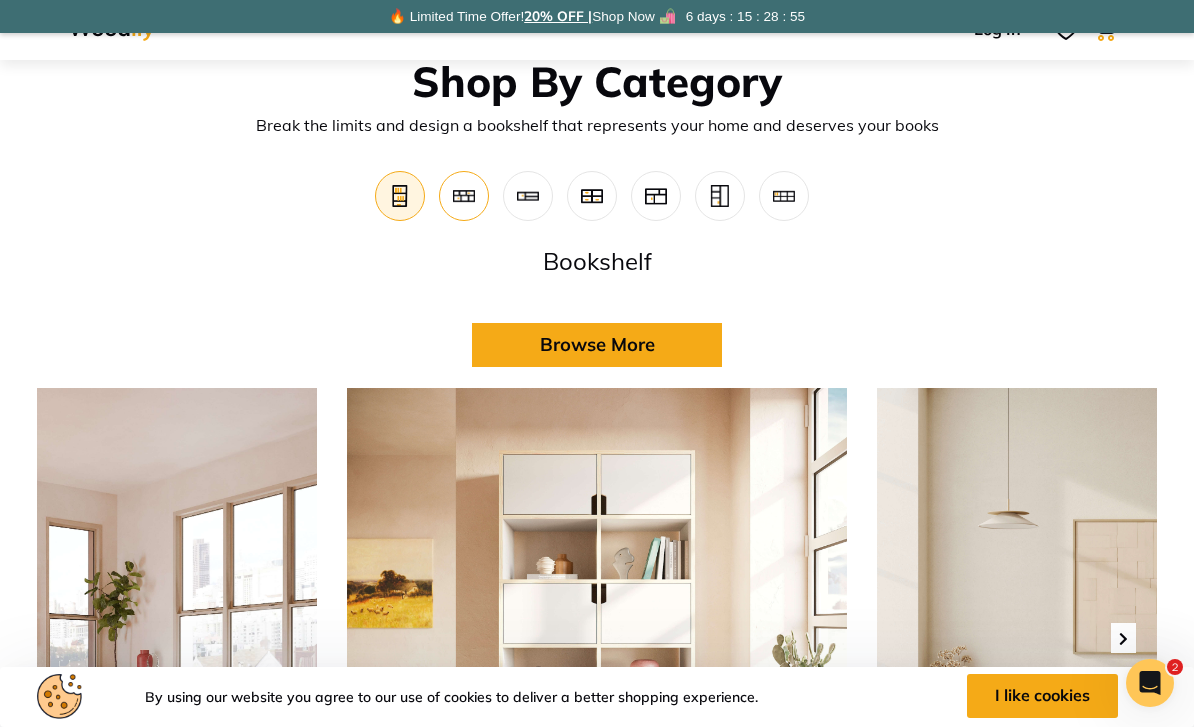 click at bounding box center [464, 197] 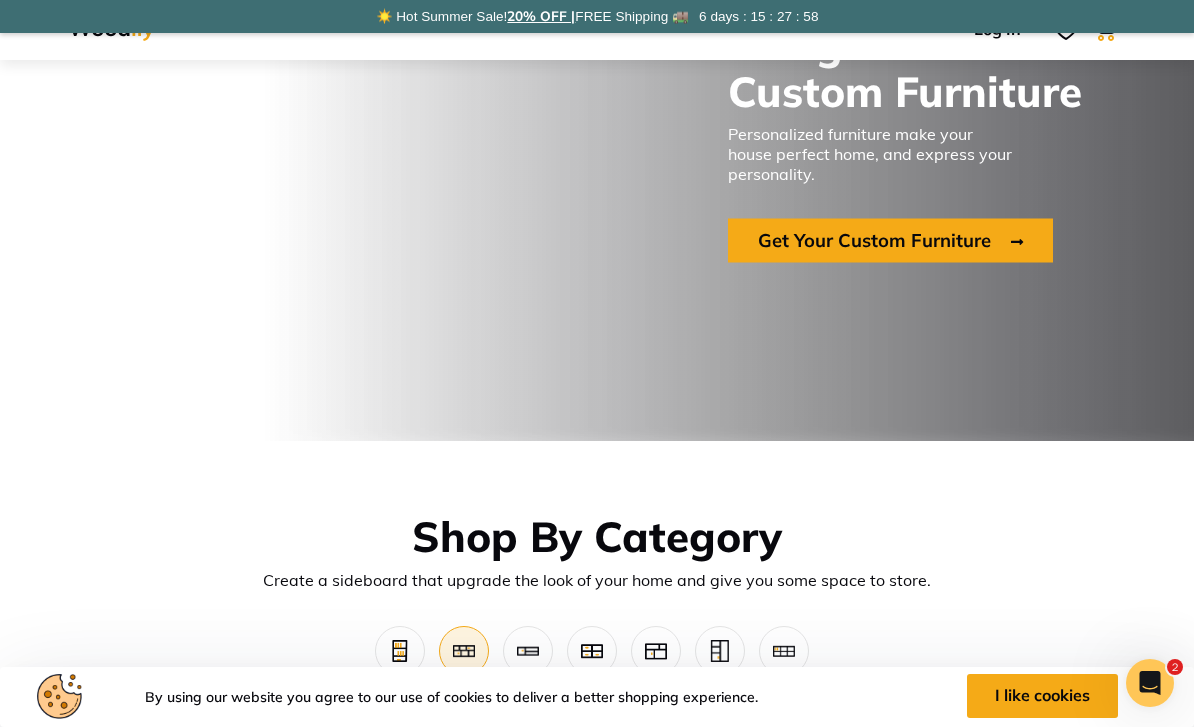 scroll, scrollTop: 0, scrollLeft: 0, axis: both 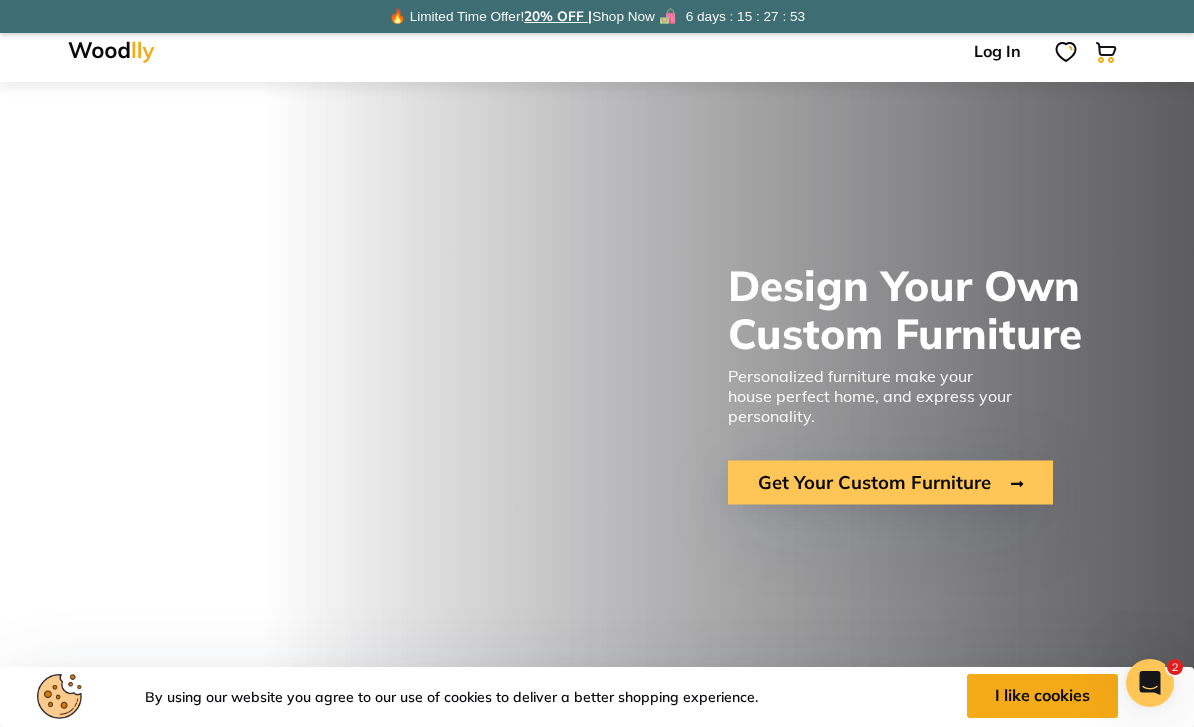click on "Get Your Custom Furniture" at bounding box center [890, 482] 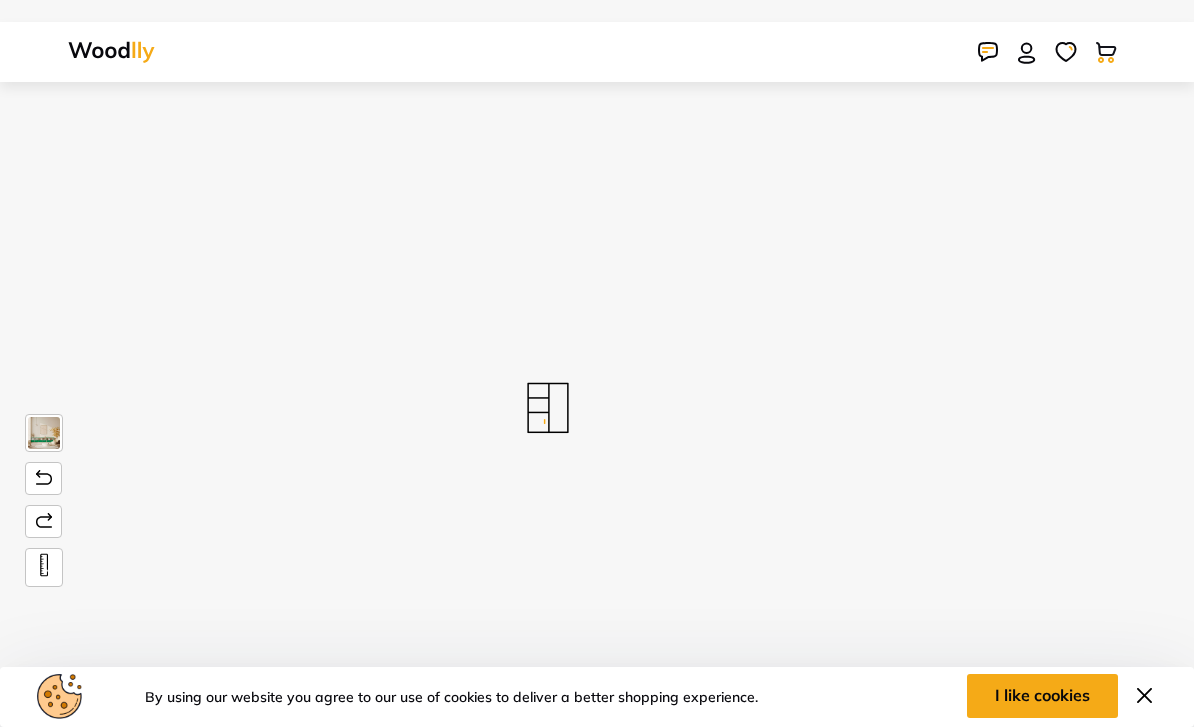 scroll, scrollTop: 0, scrollLeft: 0, axis: both 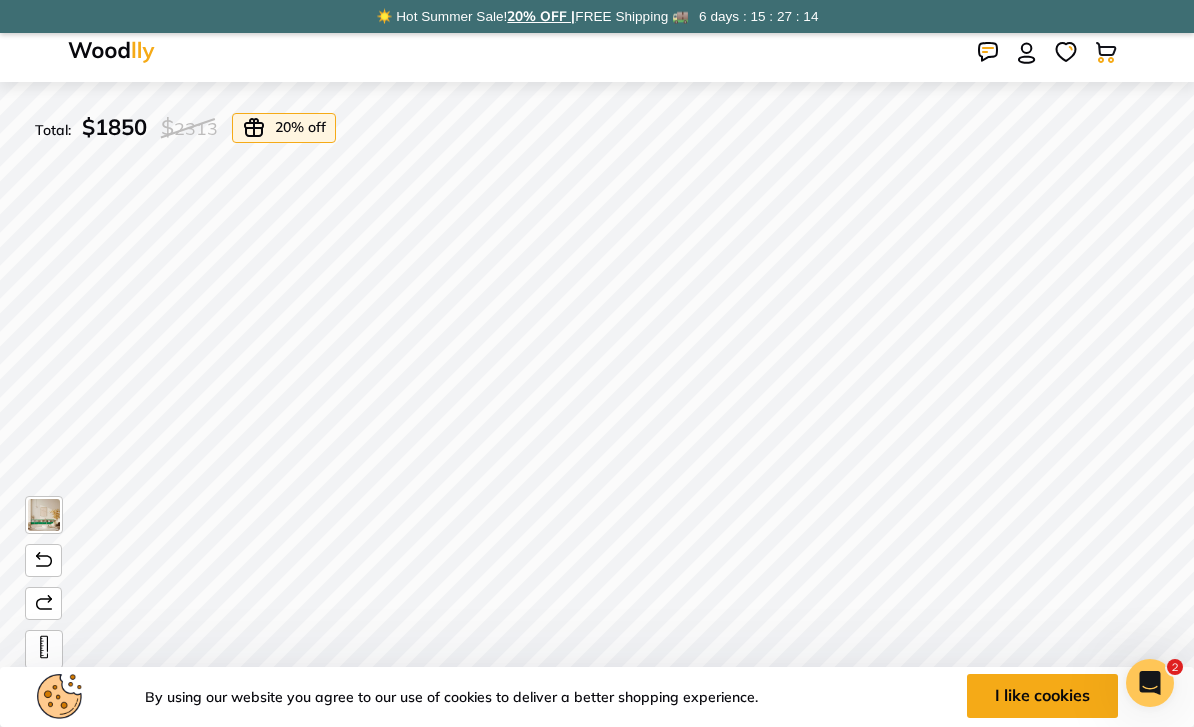 click at bounding box center [111, 52] 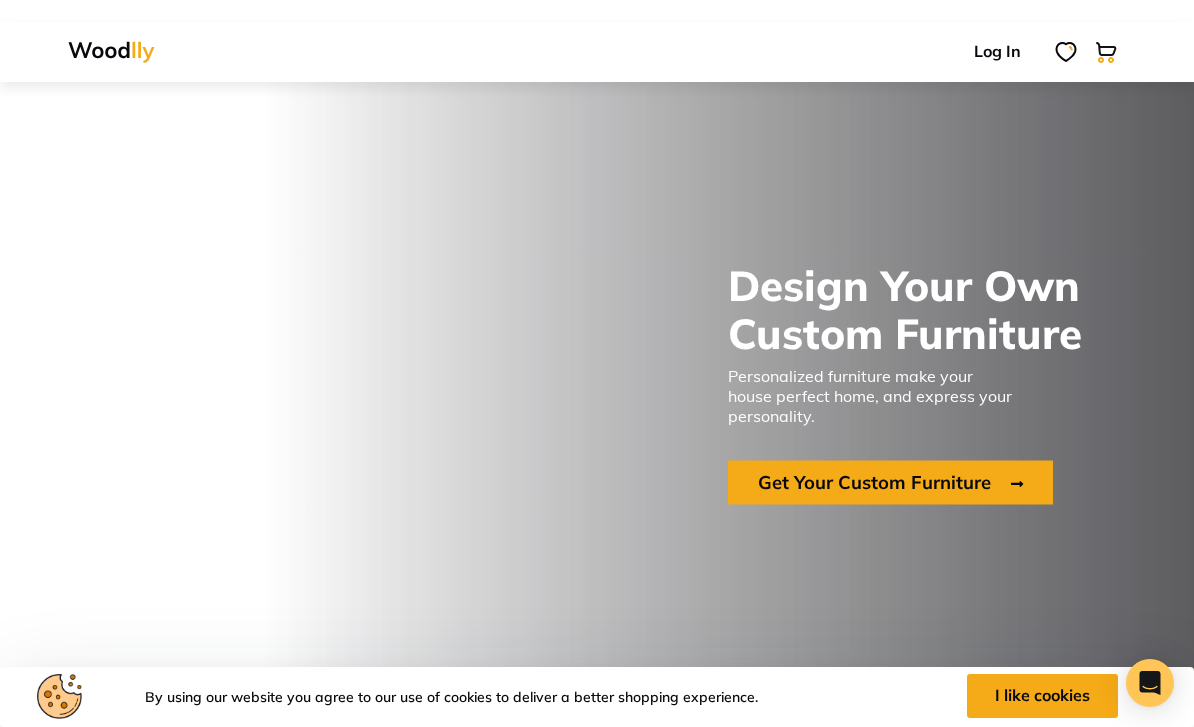 scroll, scrollTop: 248, scrollLeft: 0, axis: vertical 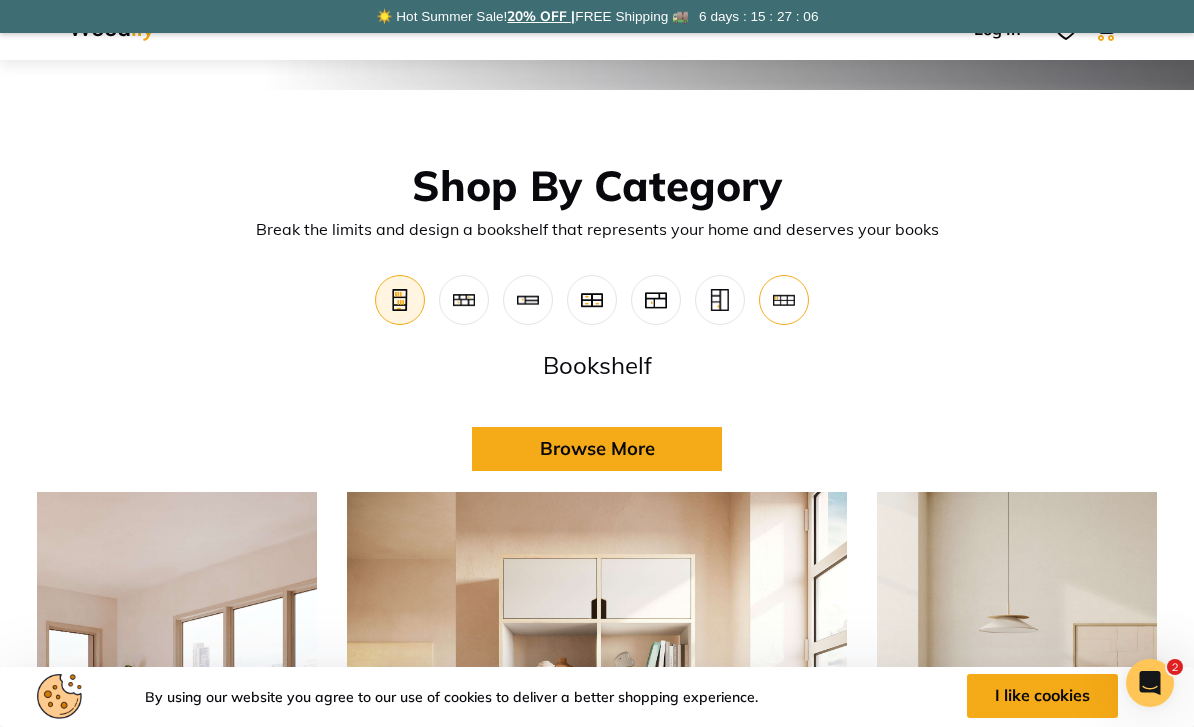 click at bounding box center (784, 300) 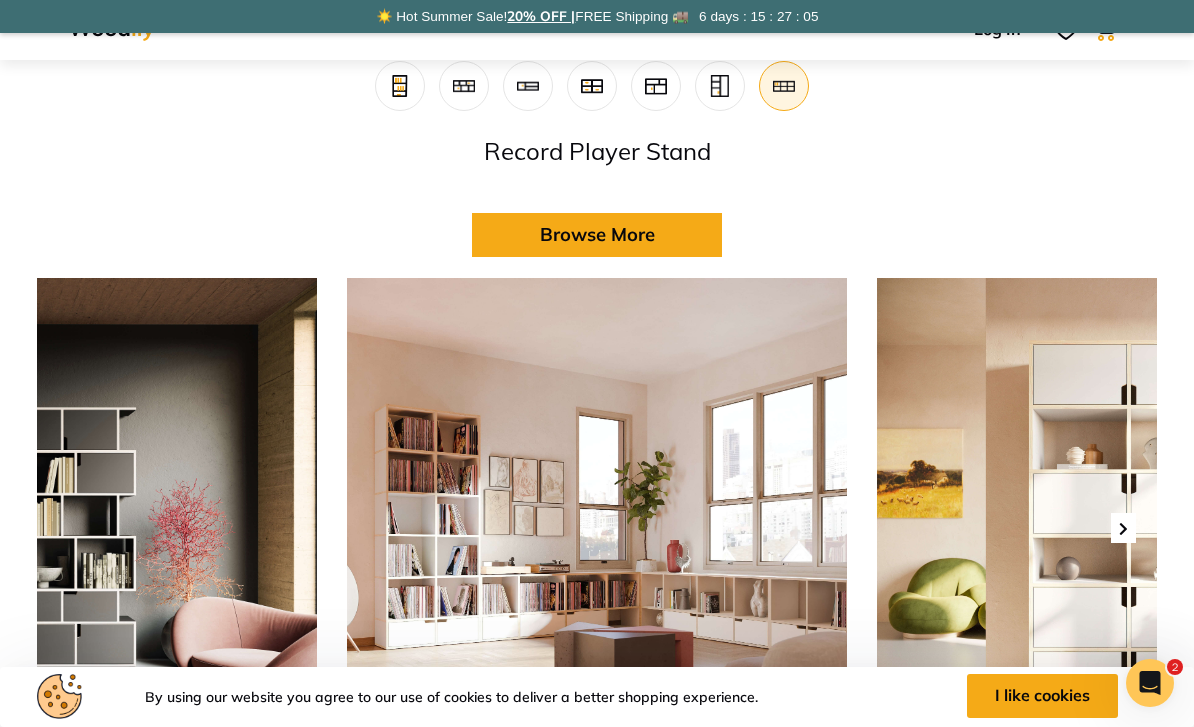 scroll, scrollTop: 808, scrollLeft: 0, axis: vertical 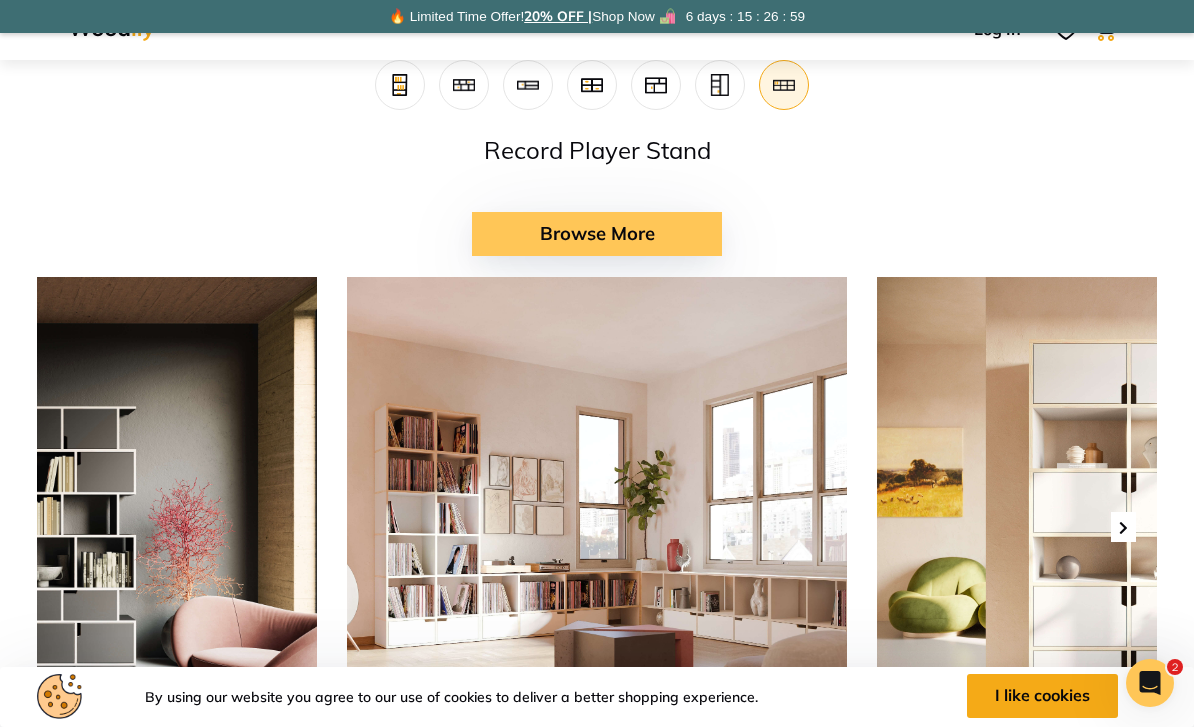 click on "Browse More" at bounding box center [597, 234] 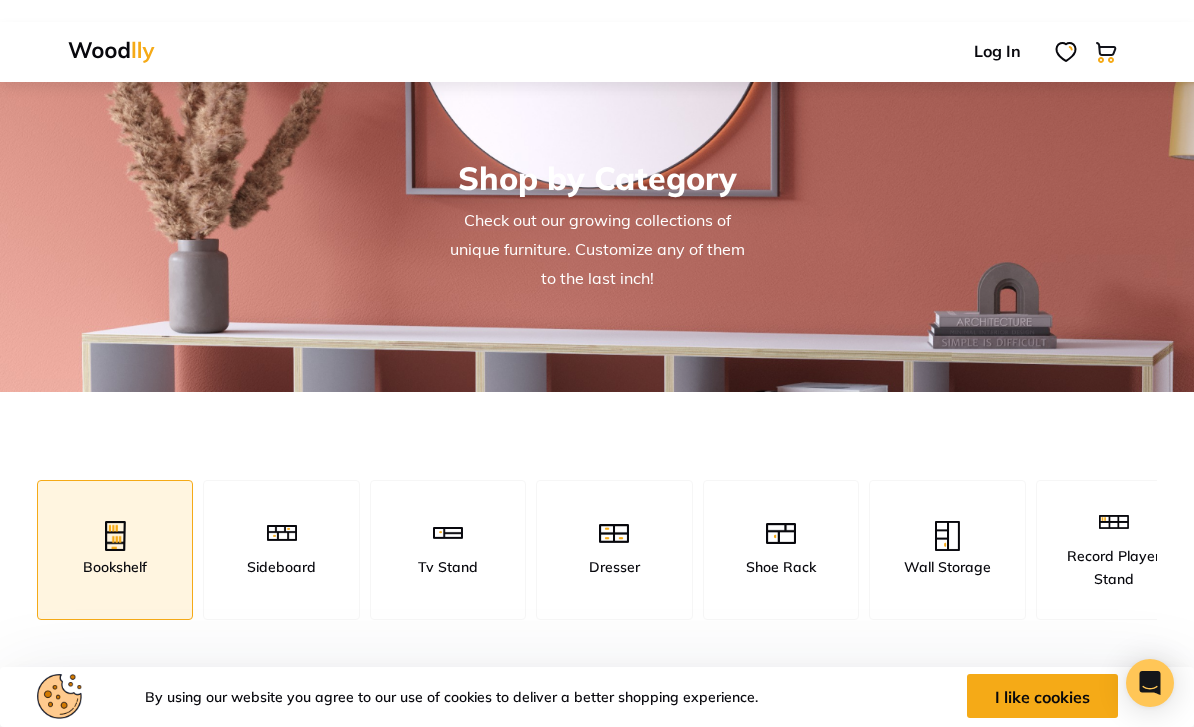 scroll, scrollTop: 0, scrollLeft: 0, axis: both 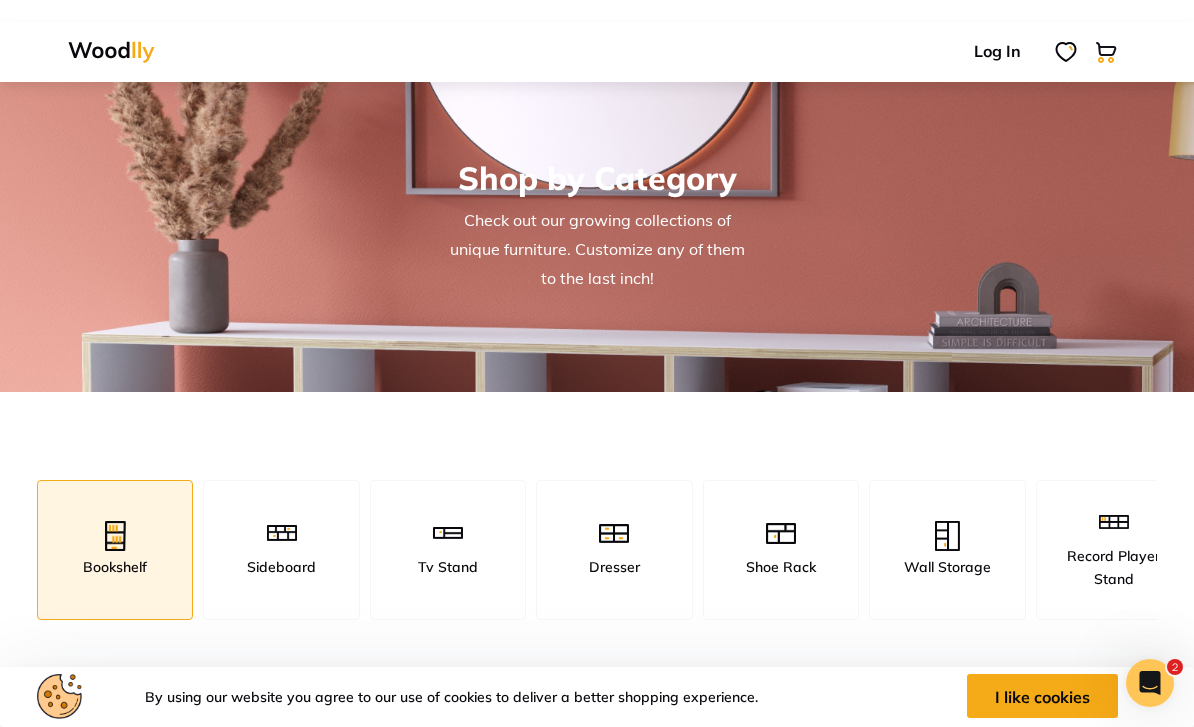 click on "Record Player Stand" at bounding box center [1114, 567] 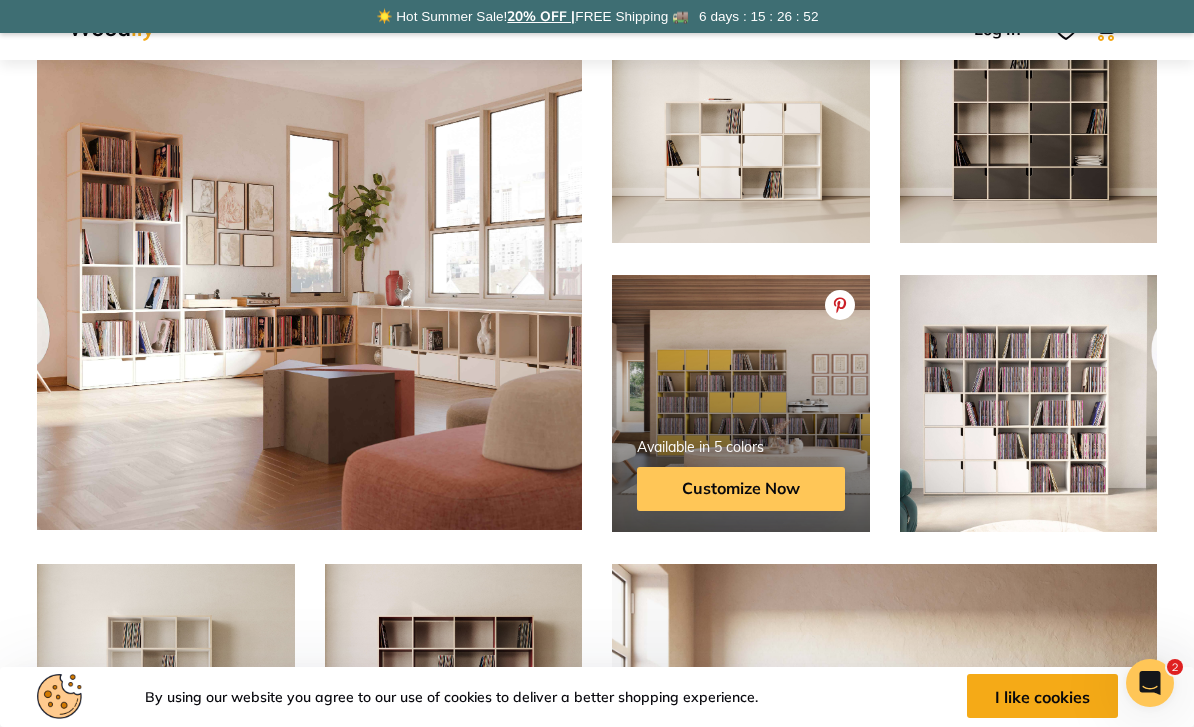 scroll, scrollTop: 720, scrollLeft: 0, axis: vertical 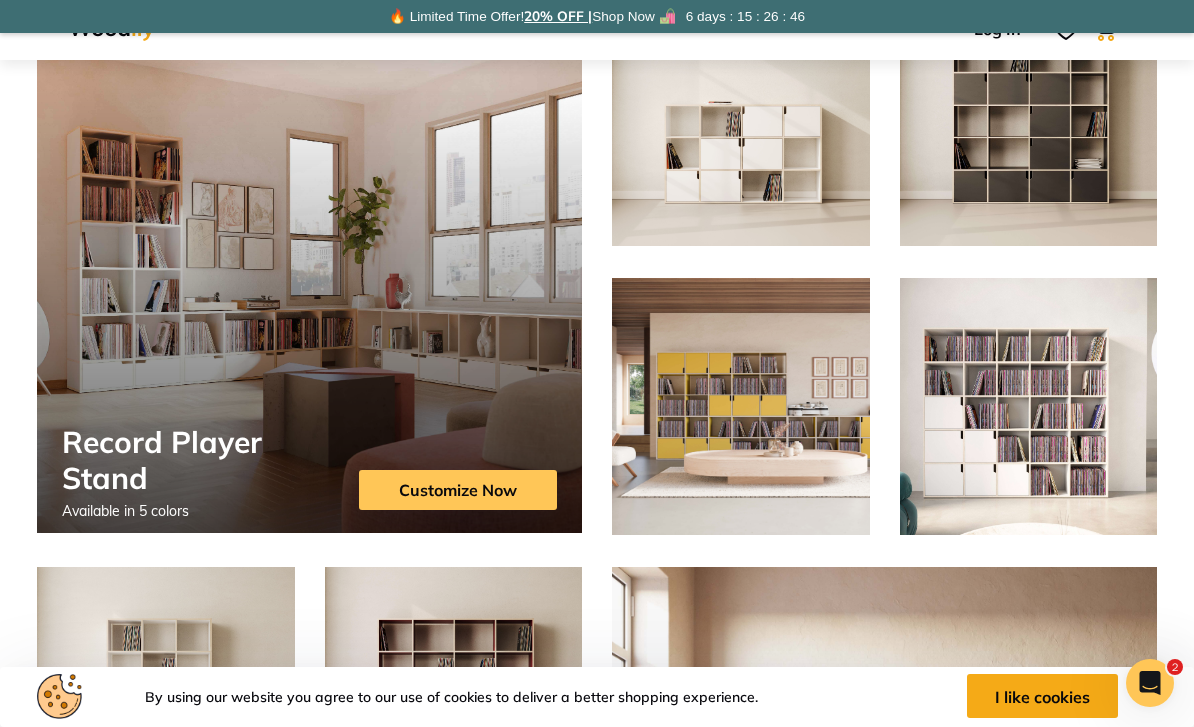 click on "Customize Now" at bounding box center [458, 490] 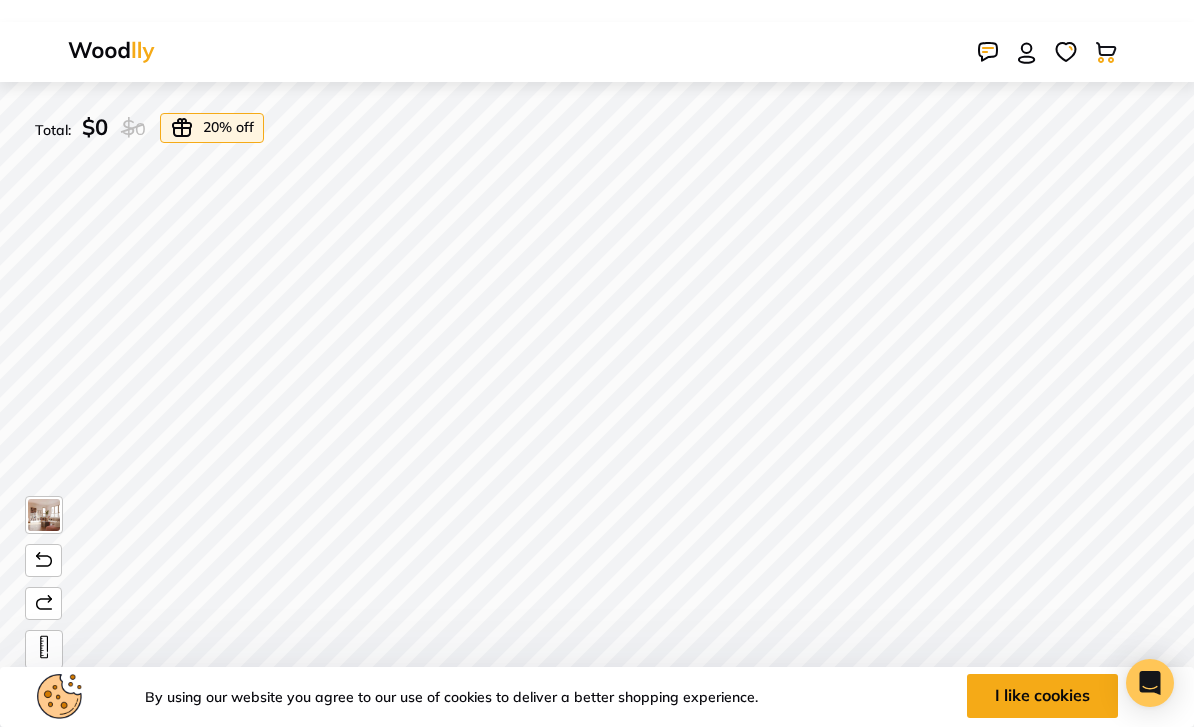 scroll, scrollTop: 0, scrollLeft: 0, axis: both 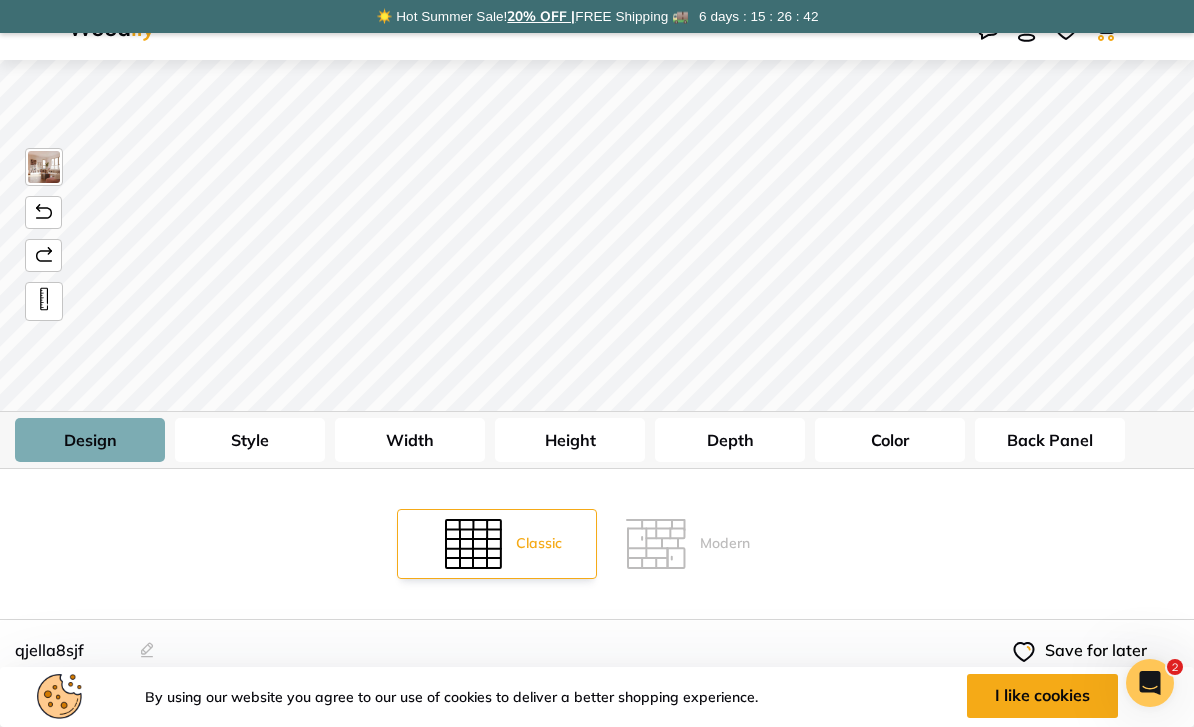 click on "Style" at bounding box center [250, 440] 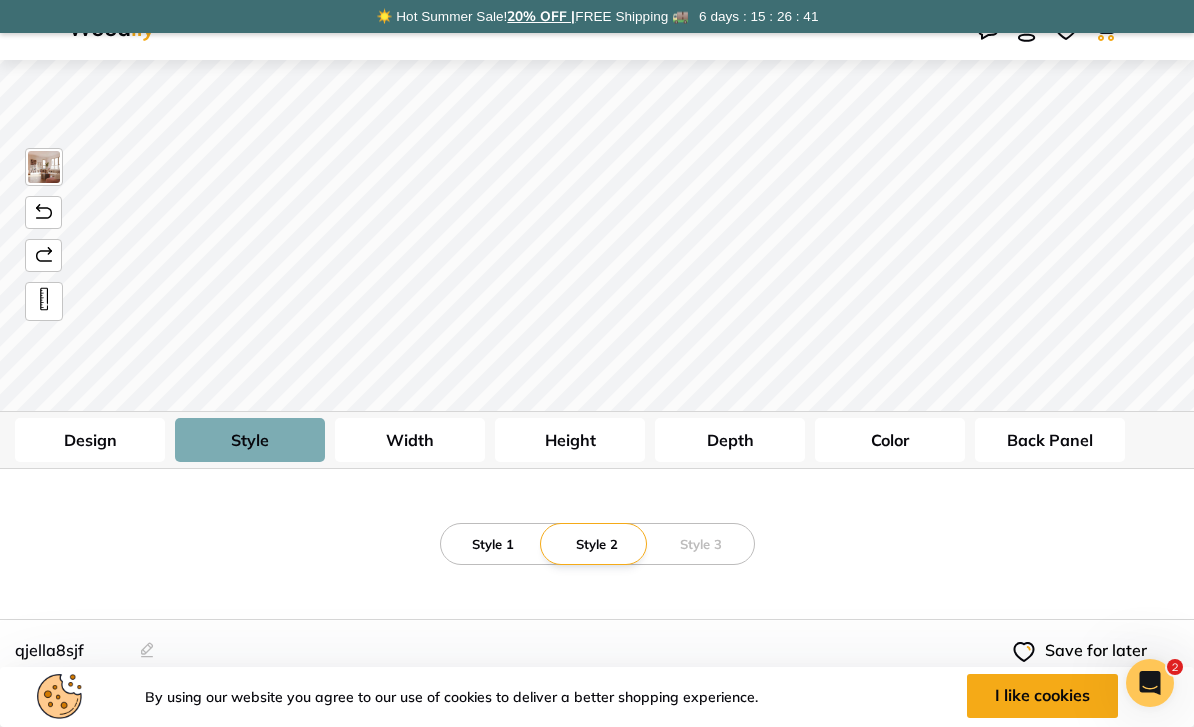 click on "Style 1" at bounding box center [493, 544] 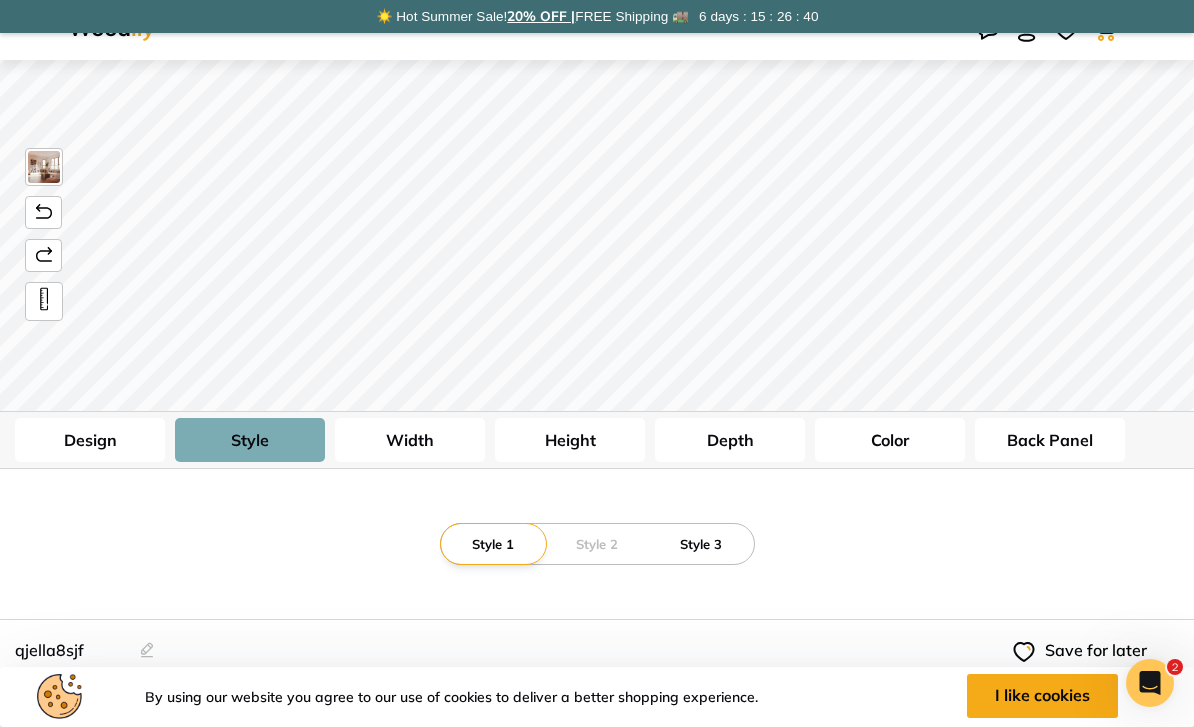 click on "Style 3" at bounding box center [701, 544] 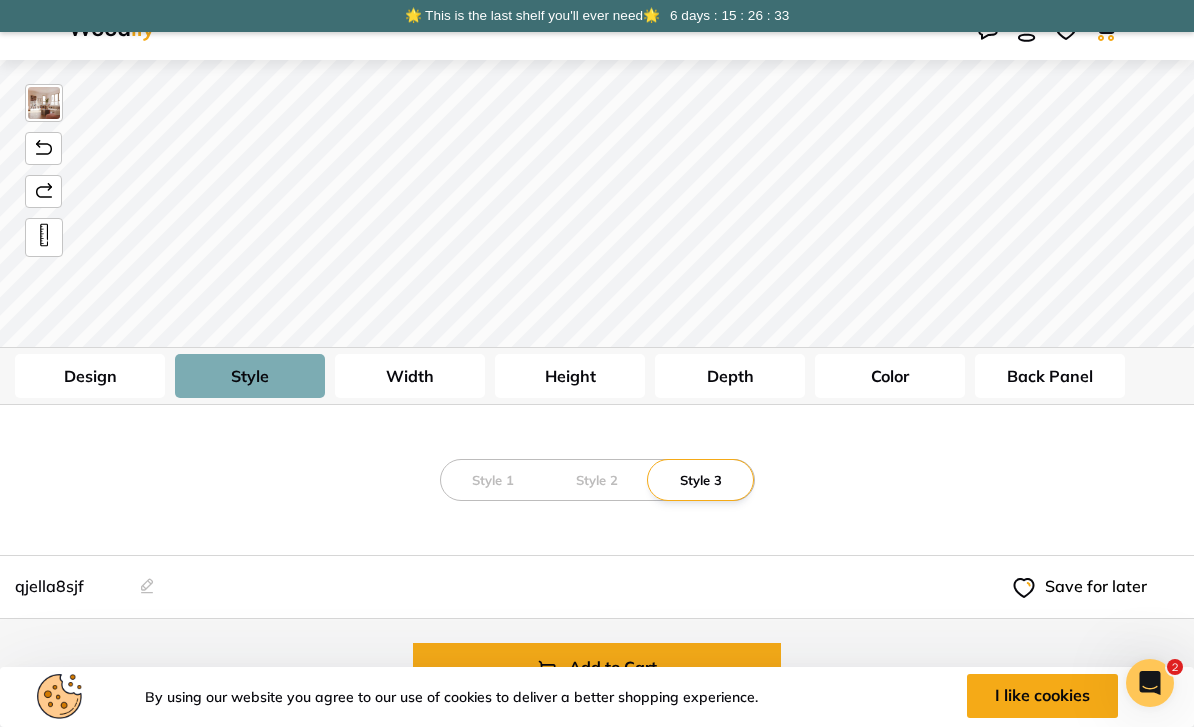 scroll, scrollTop: 0, scrollLeft: 0, axis: both 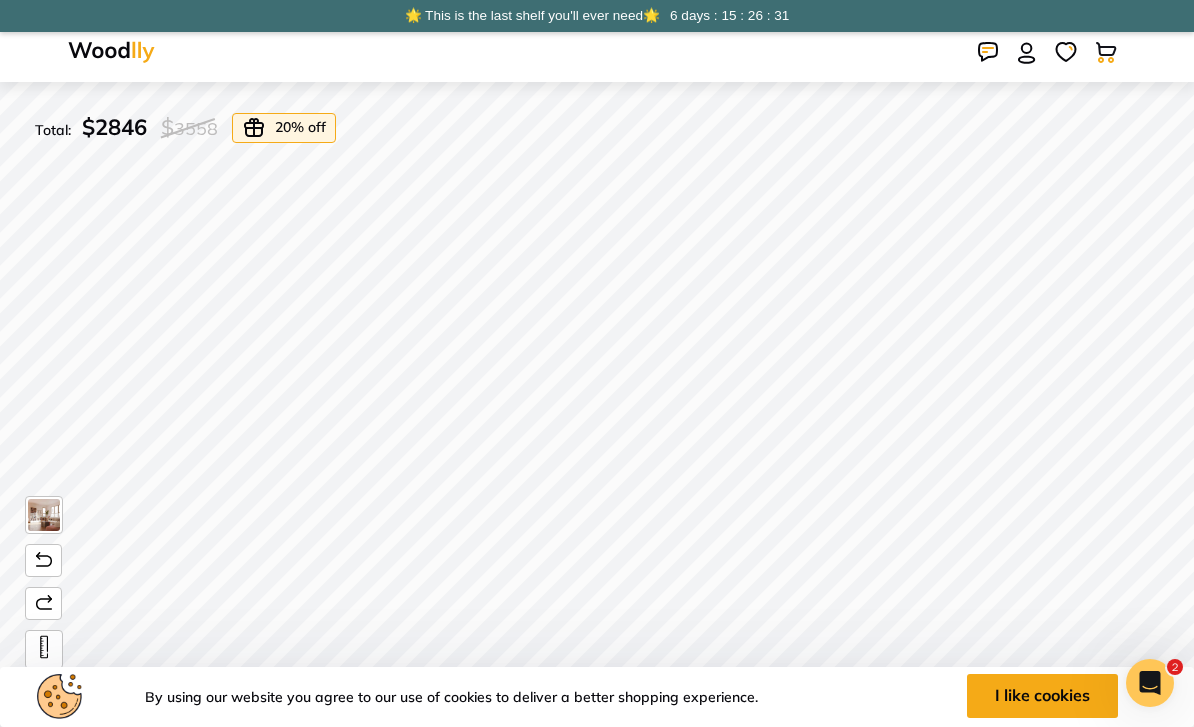 click at bounding box center [111, 52] 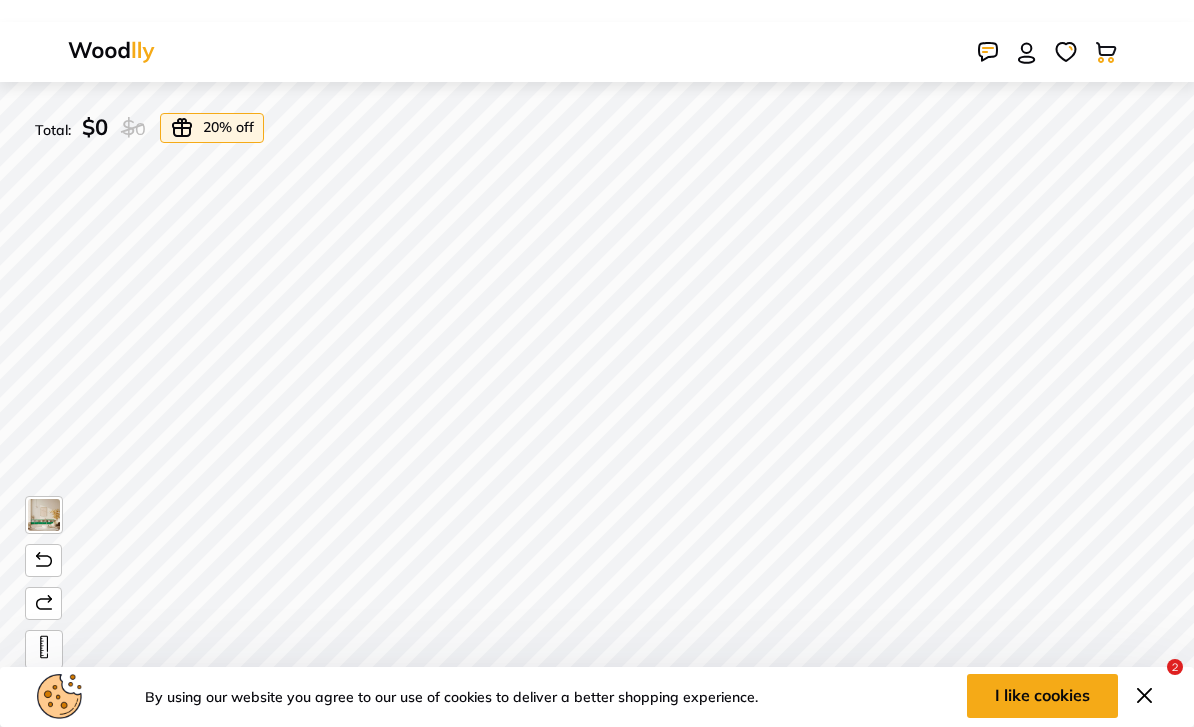 scroll, scrollTop: 0, scrollLeft: 0, axis: both 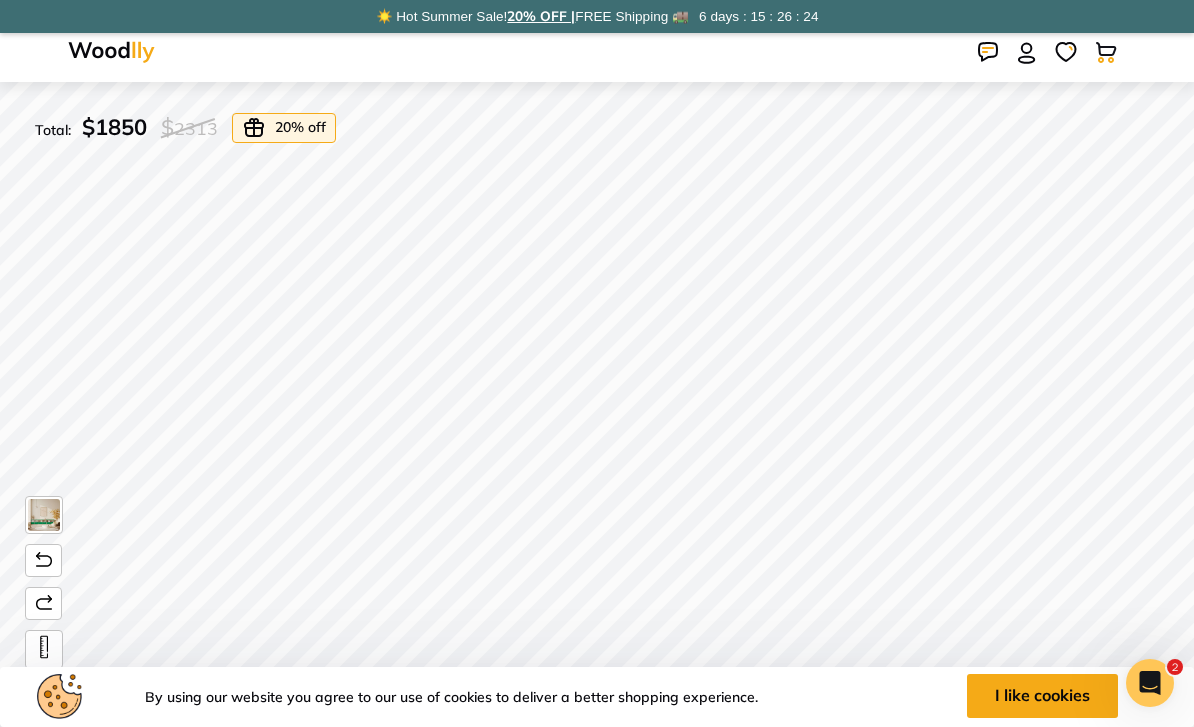 click at bounding box center (111, 52) 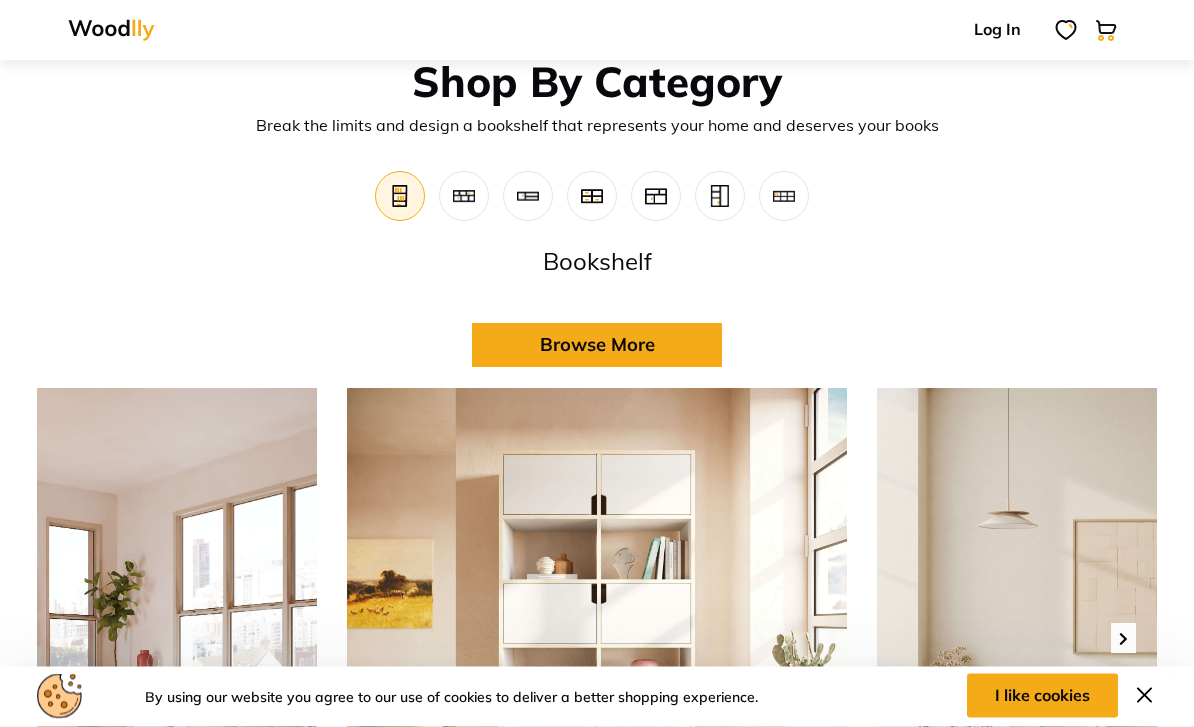 scroll, scrollTop: 723, scrollLeft: 0, axis: vertical 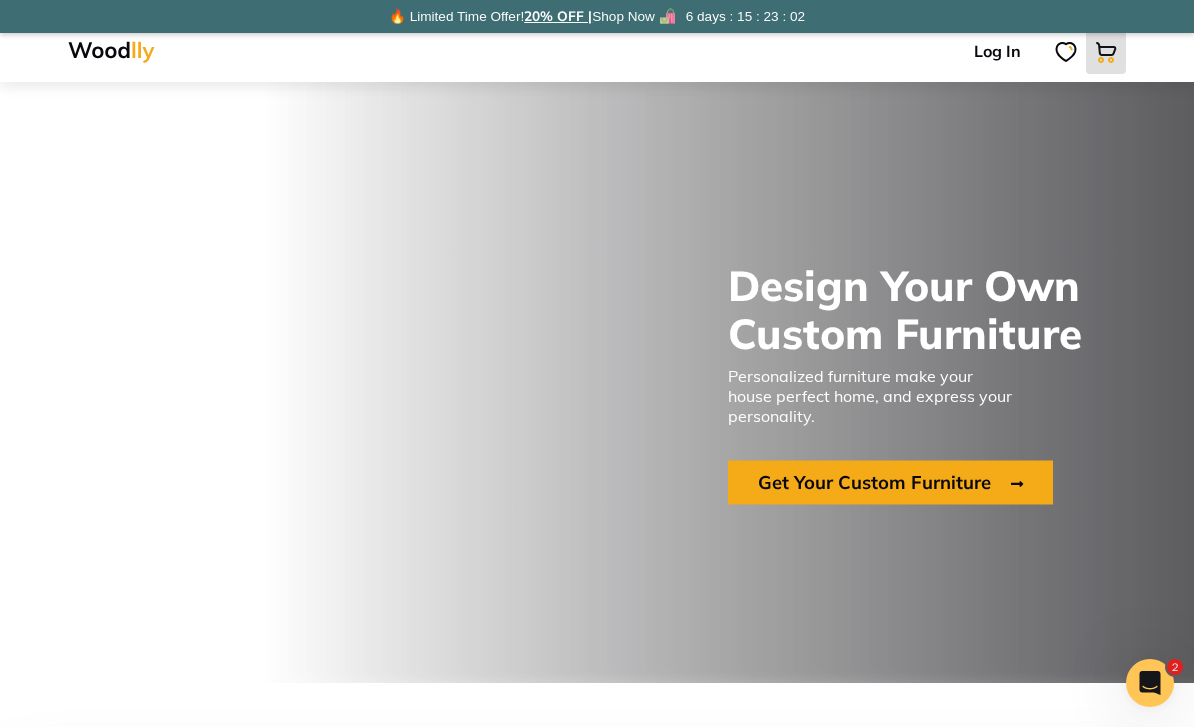 click at bounding box center [1106, 52] 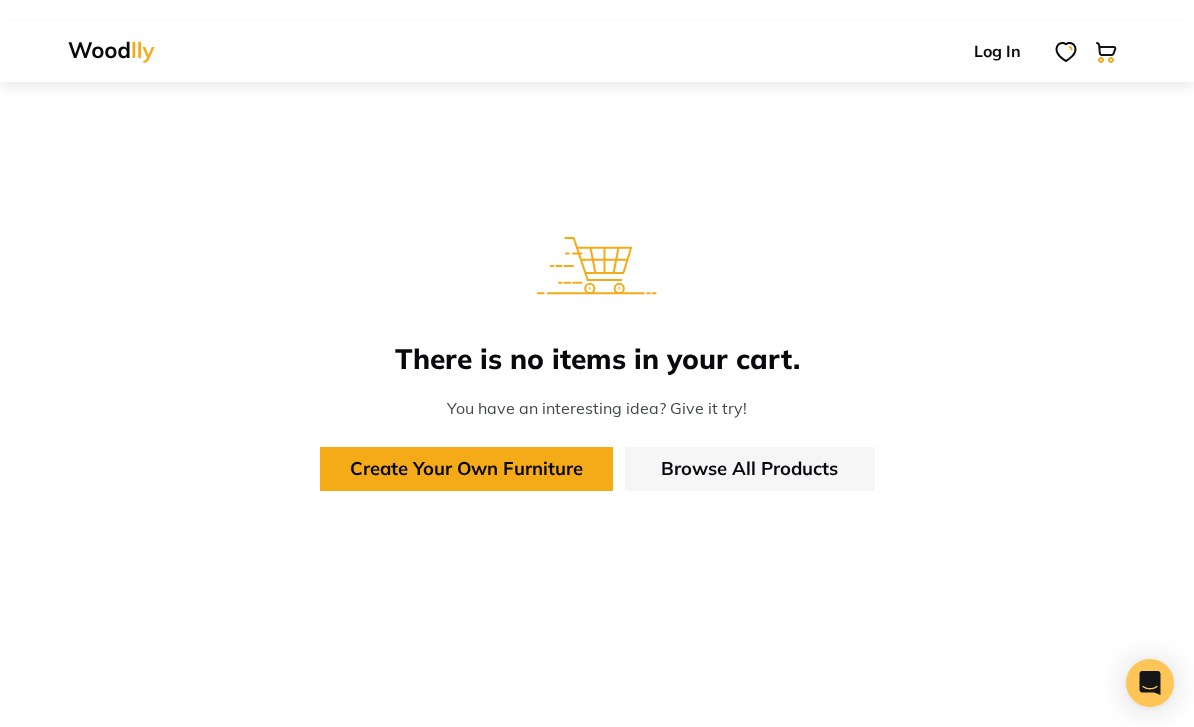scroll, scrollTop: 0, scrollLeft: 0, axis: both 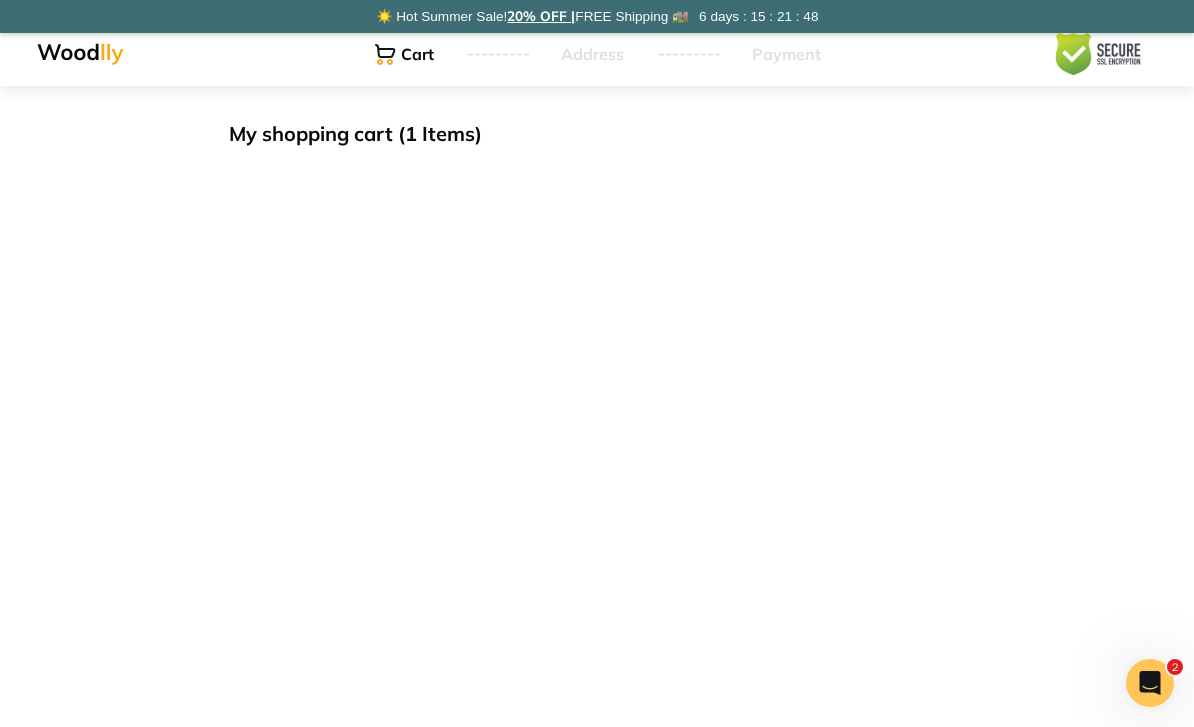 click at bounding box center [1150, 683] 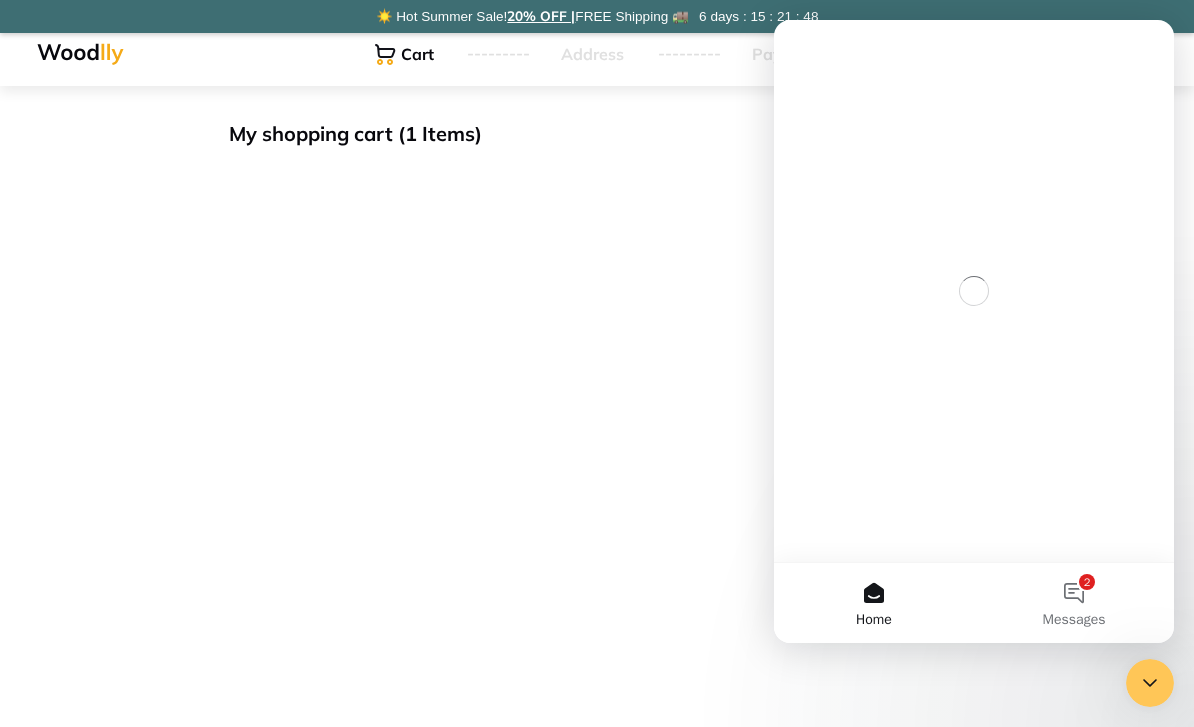 scroll, scrollTop: 0, scrollLeft: 0, axis: both 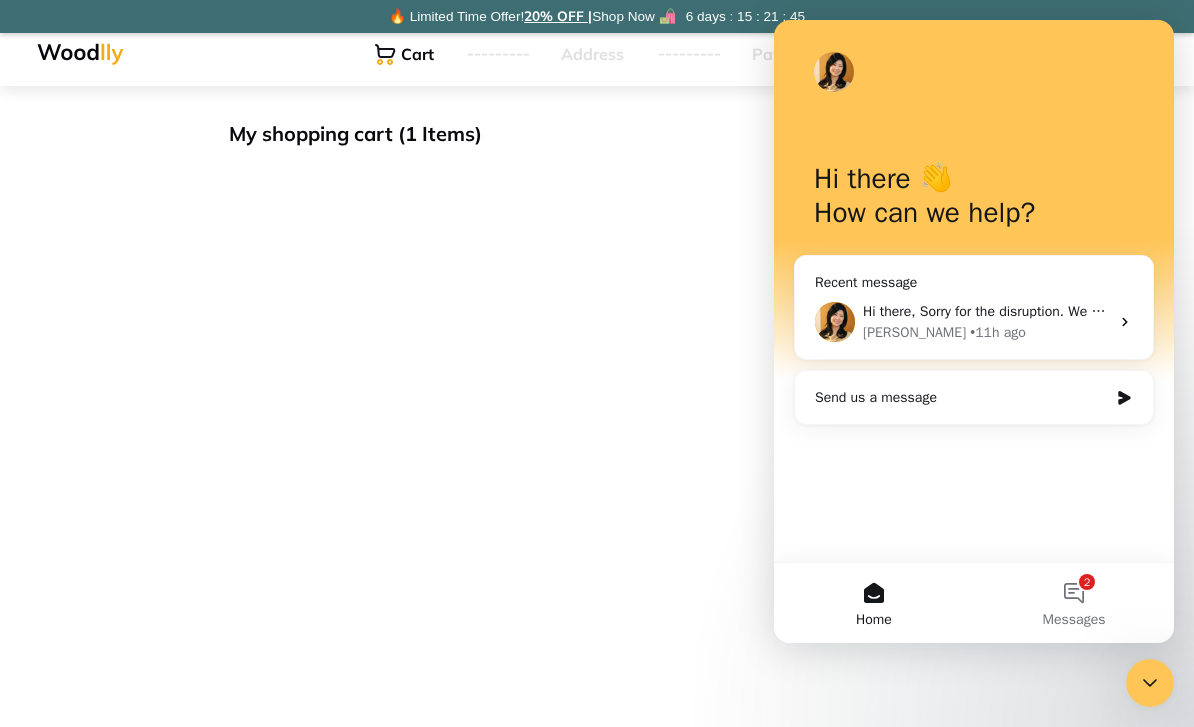 click on "Hi there, Sorry for the disruption. We are working on that but meanwhile you can provide me a screenshot of your order or the link to your design and I can send you the payment link to place your order.  Thanks, [PERSON_NAME]" at bounding box center (1558, 311) 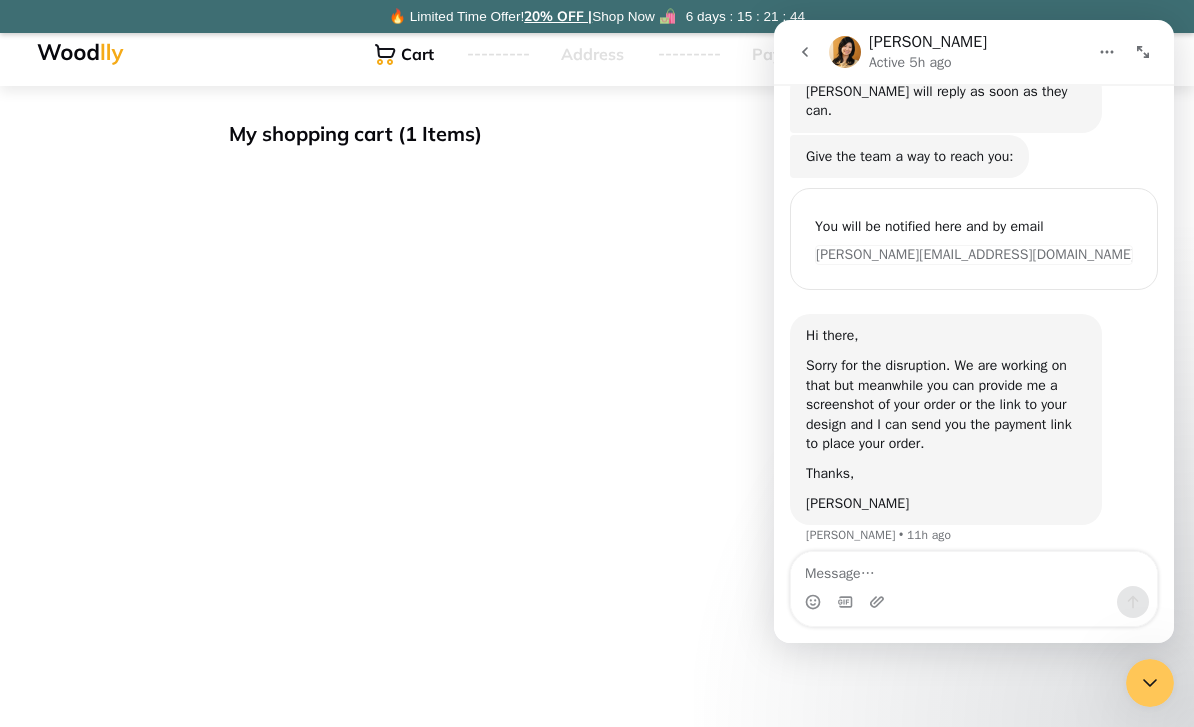 scroll, scrollTop: 144, scrollLeft: 0, axis: vertical 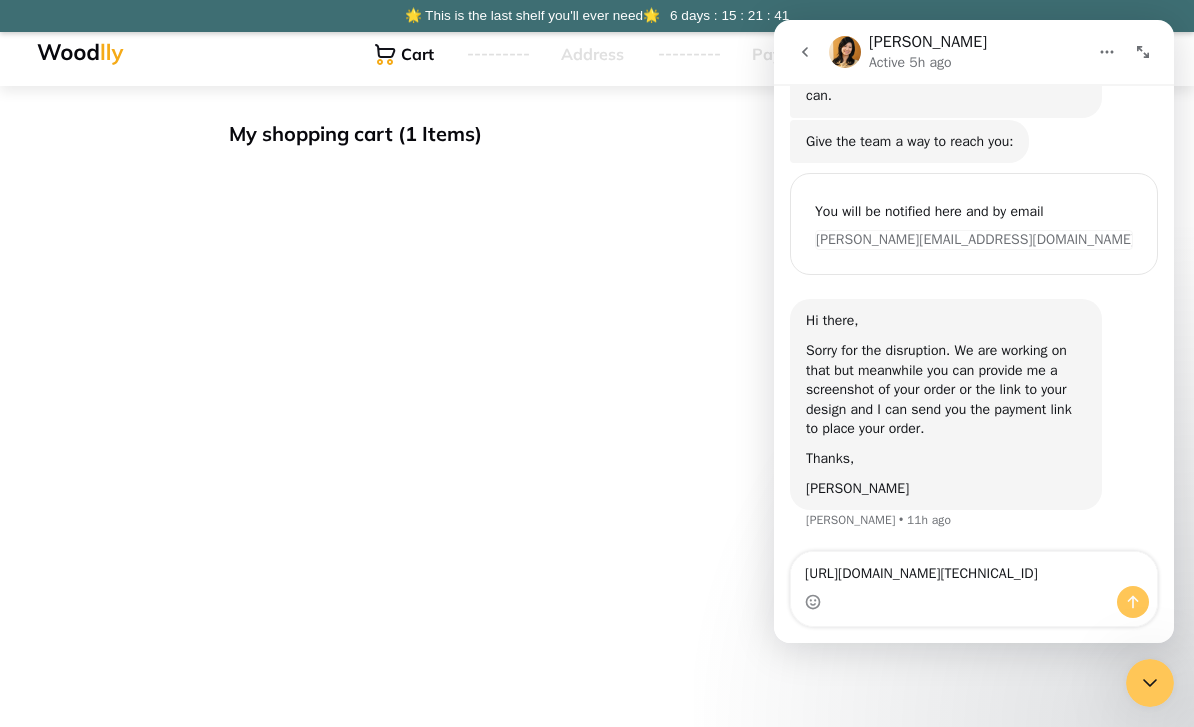 type on "[URL][DOMAIN_NAME][TECHNICAL_ID]" 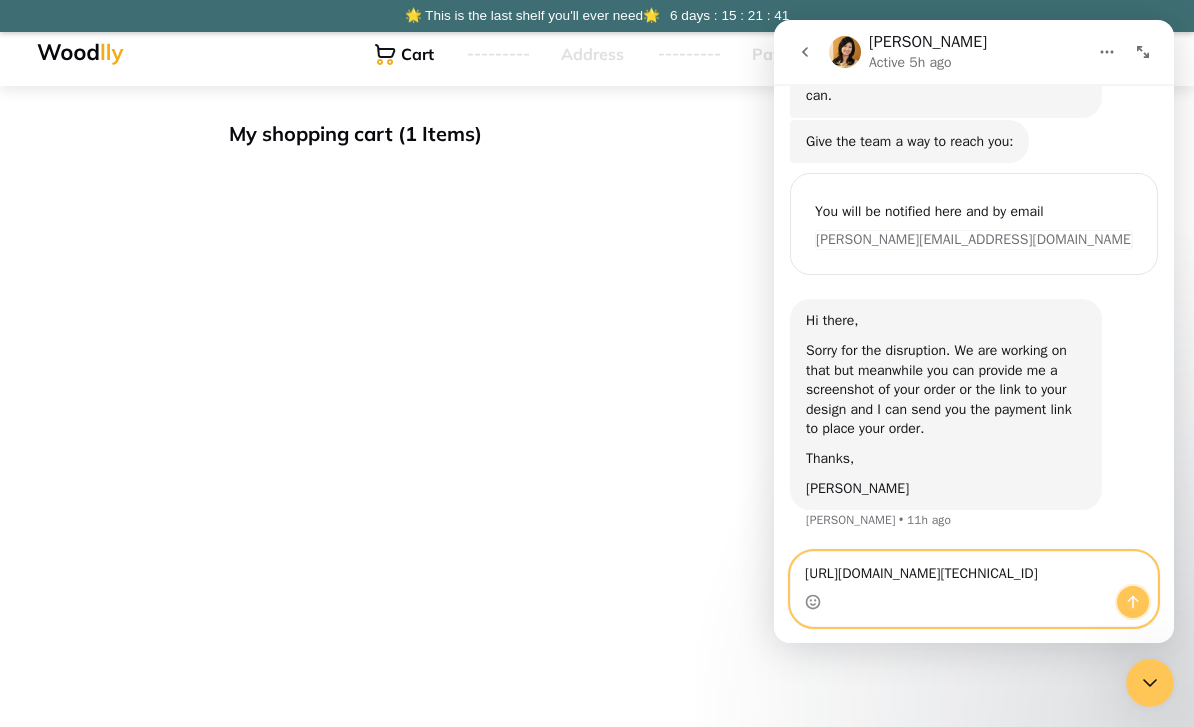 click 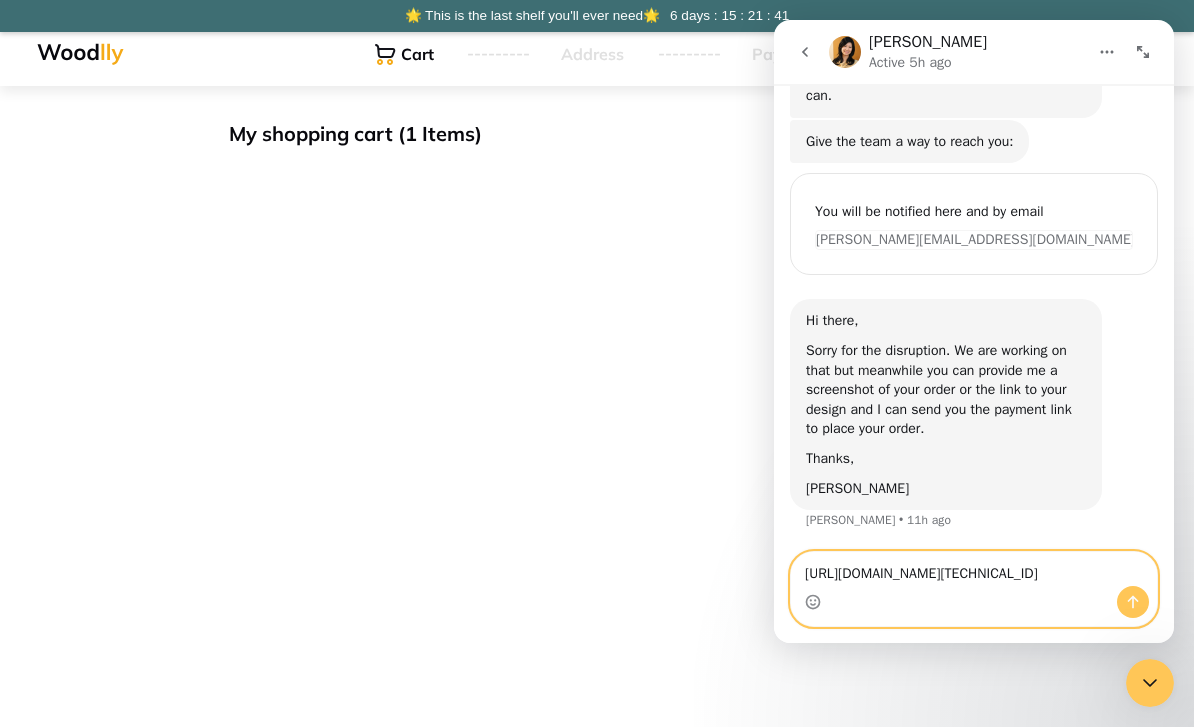 type 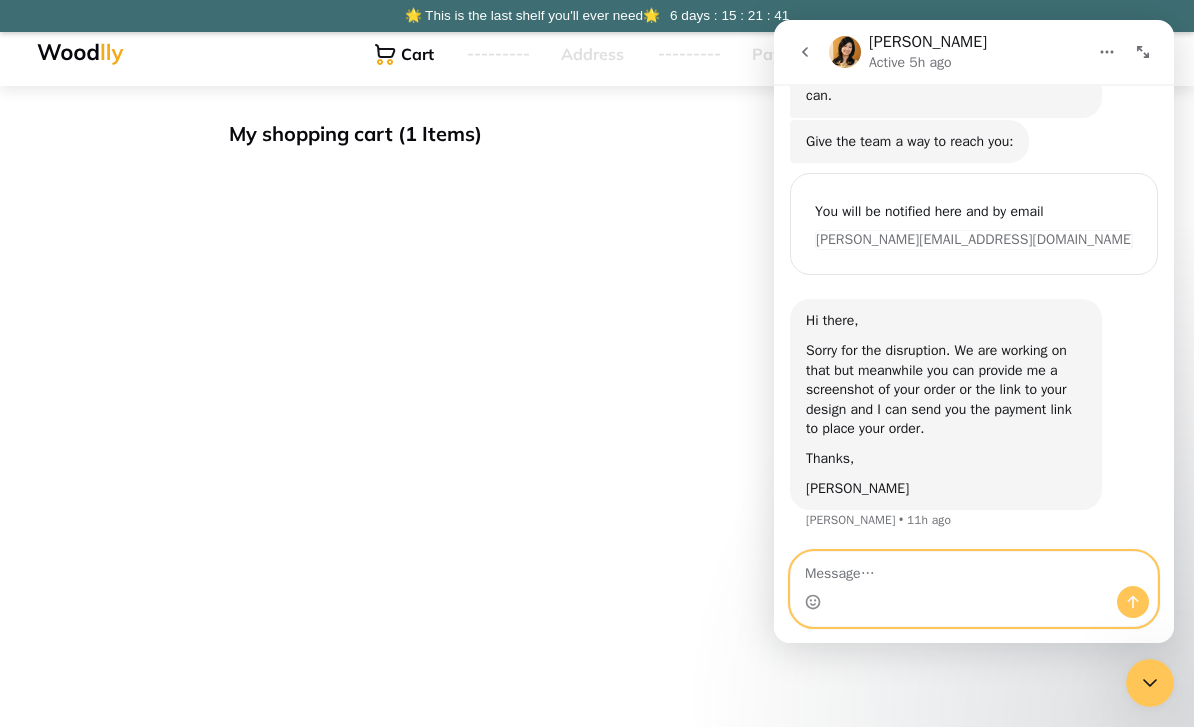scroll, scrollTop: 213, scrollLeft: 0, axis: vertical 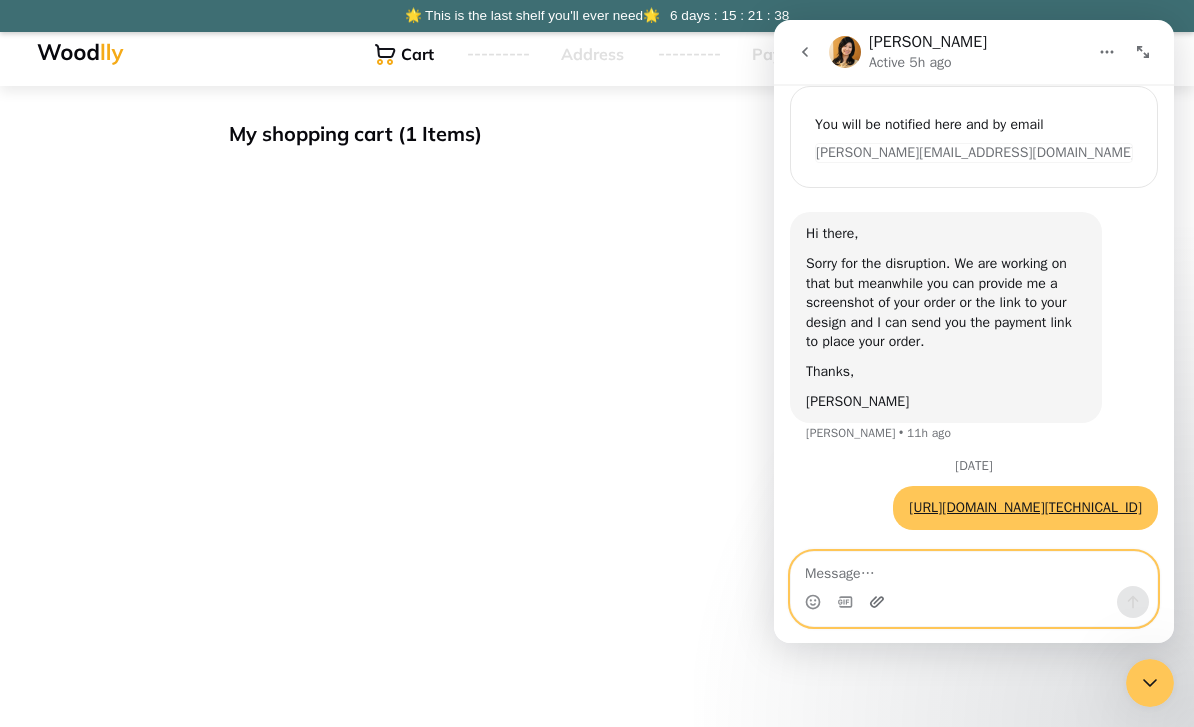click 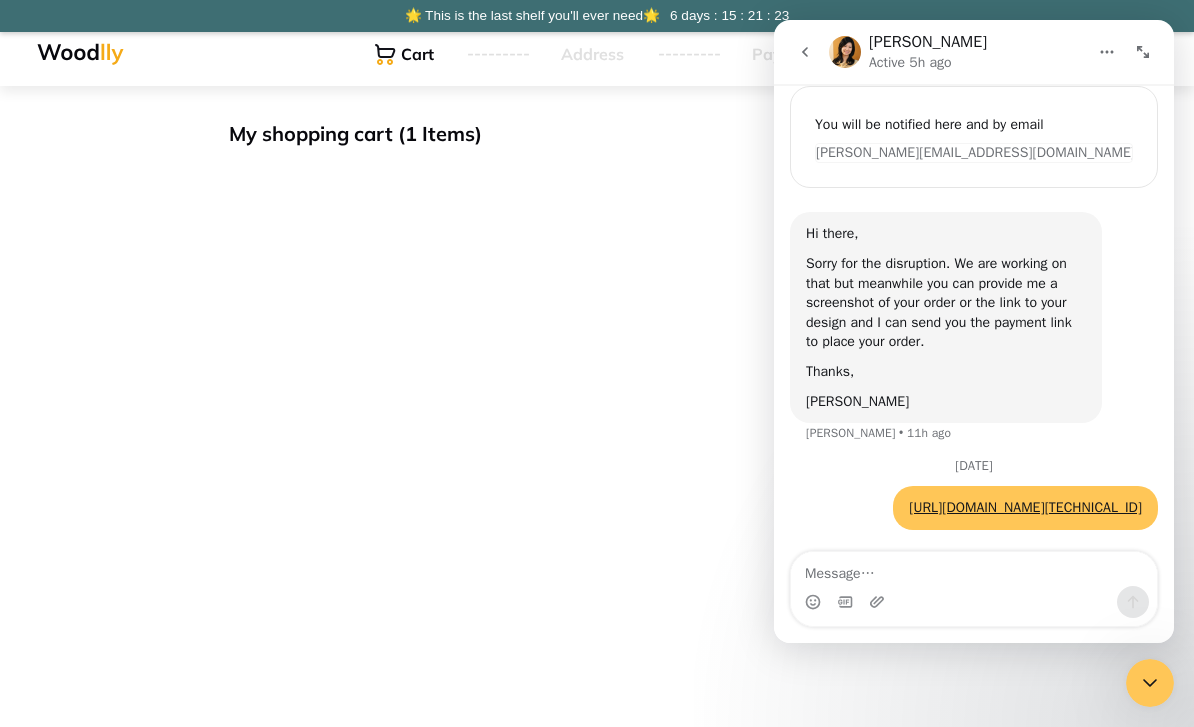click at bounding box center (974, 602) 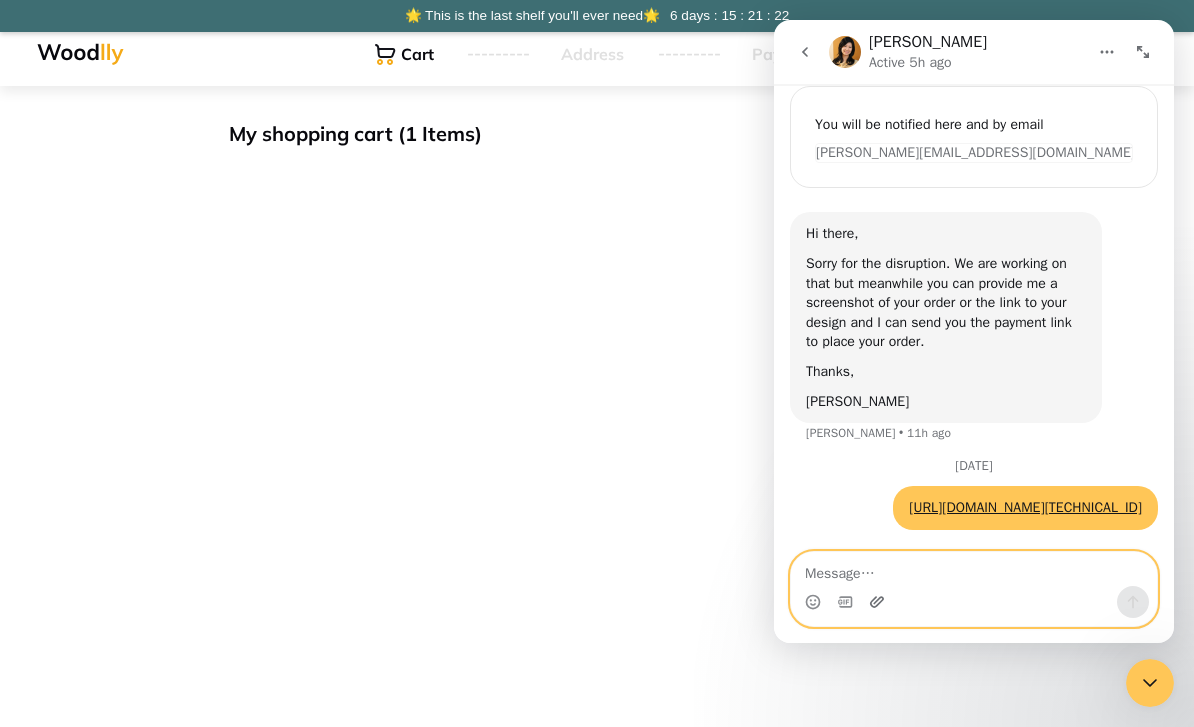 click 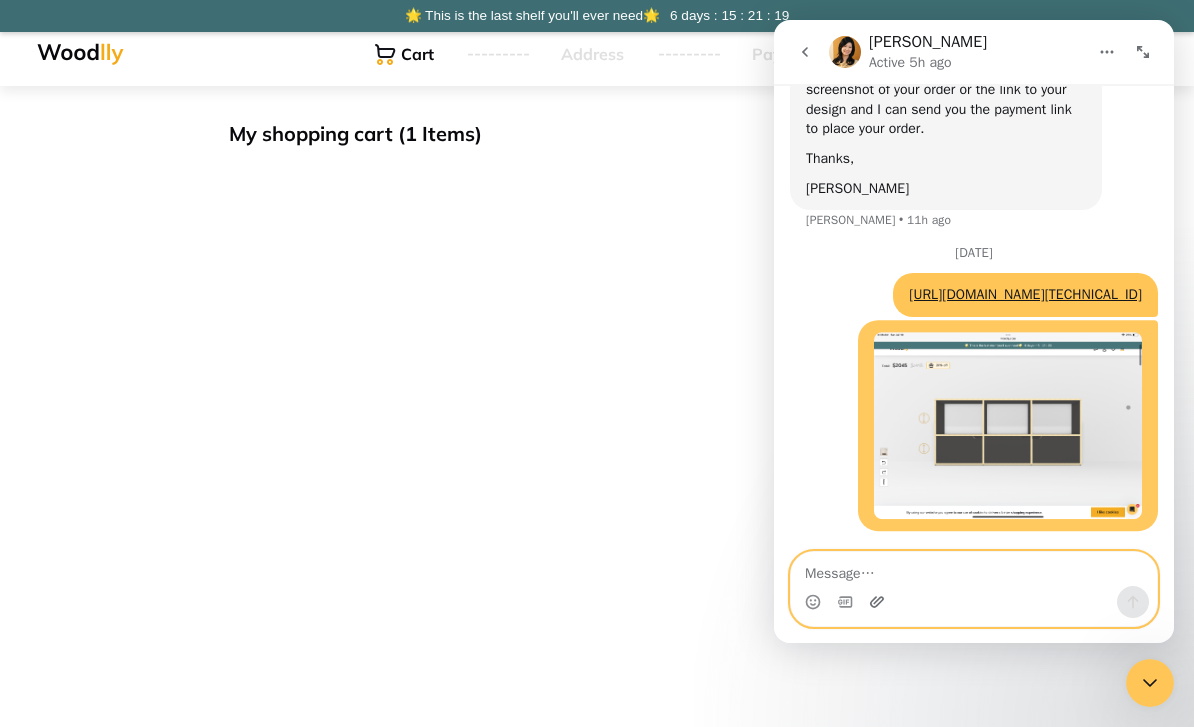 scroll, scrollTop: 793, scrollLeft: 0, axis: vertical 